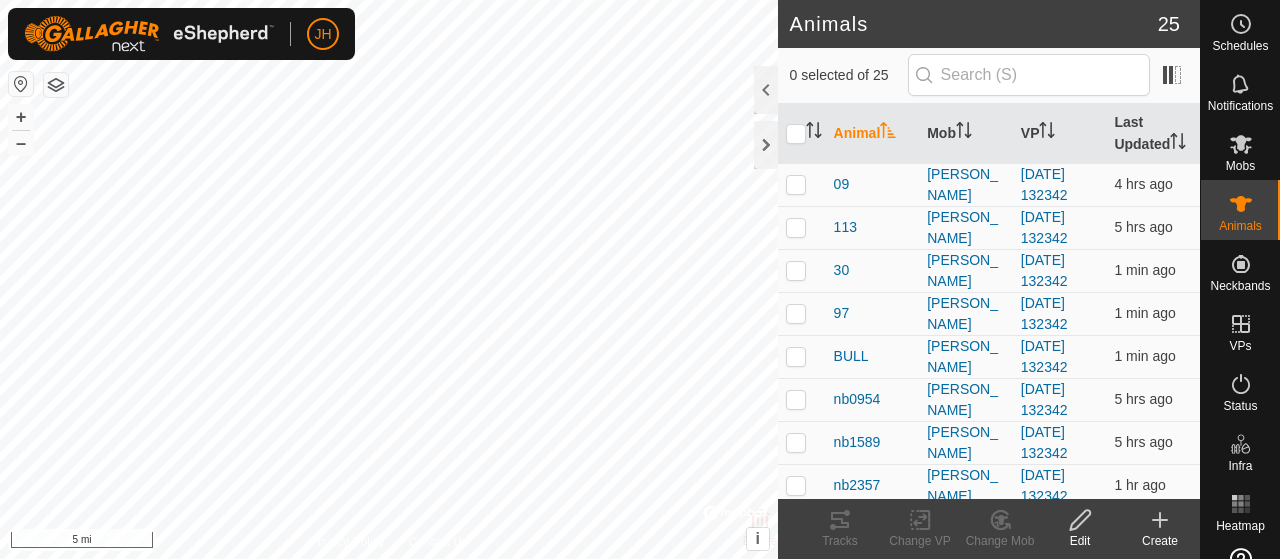 scroll, scrollTop: 0, scrollLeft: 0, axis: both 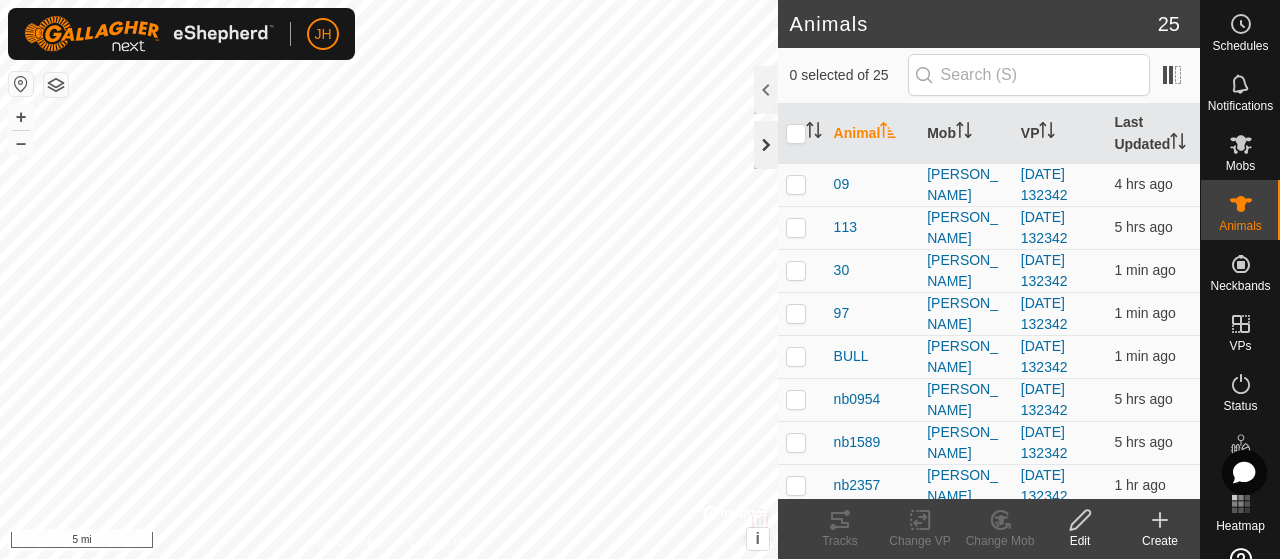 click 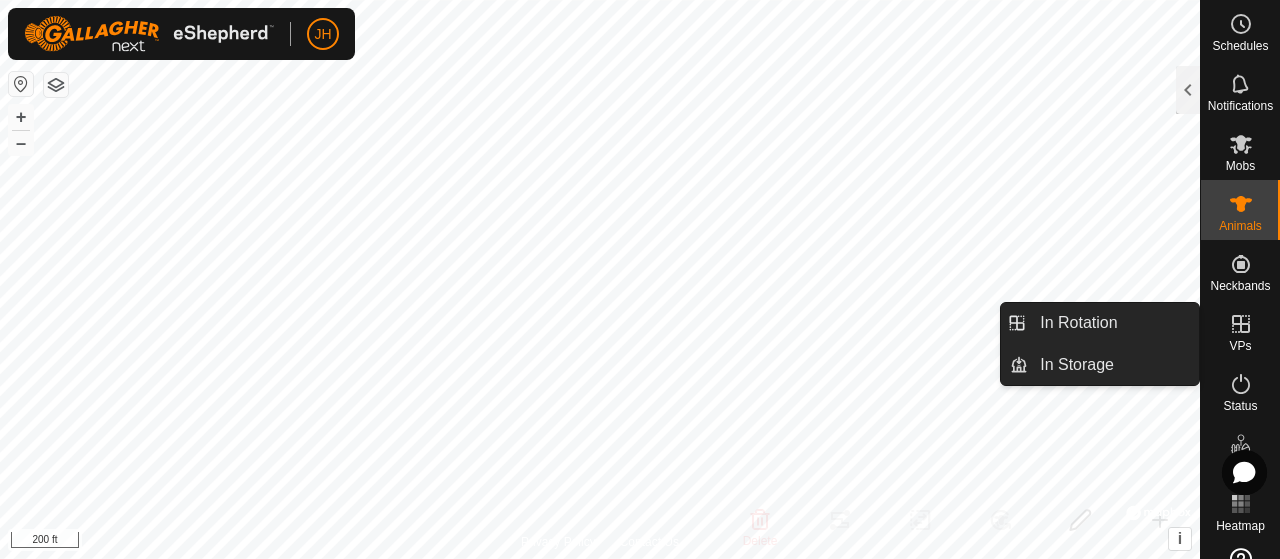 click on "VPs" at bounding box center [1240, 346] 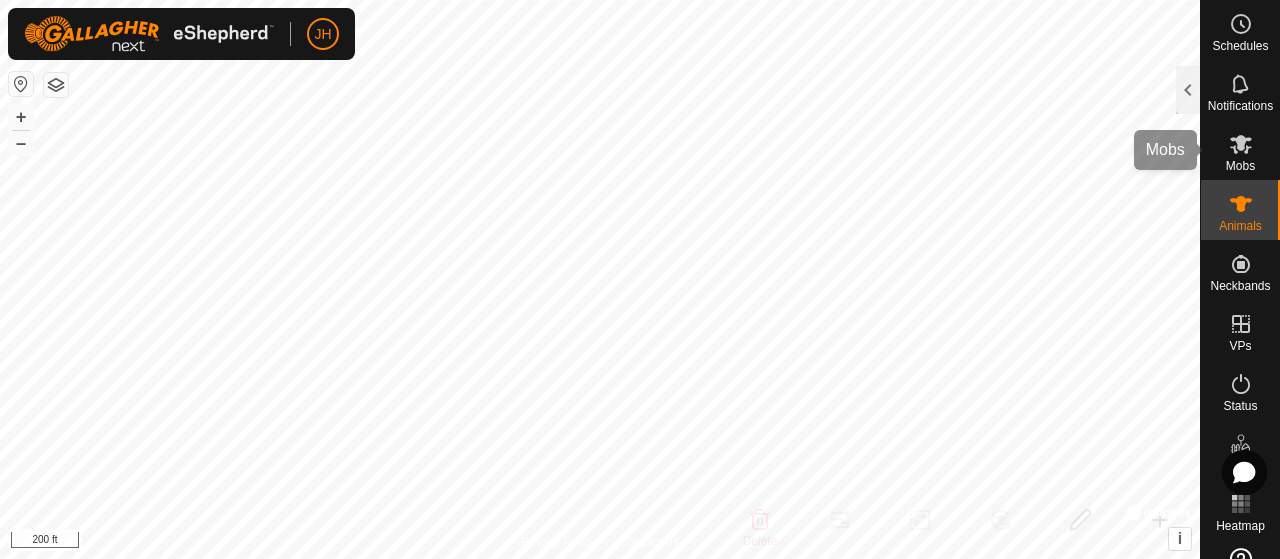 click on "Mobs" at bounding box center [1240, 150] 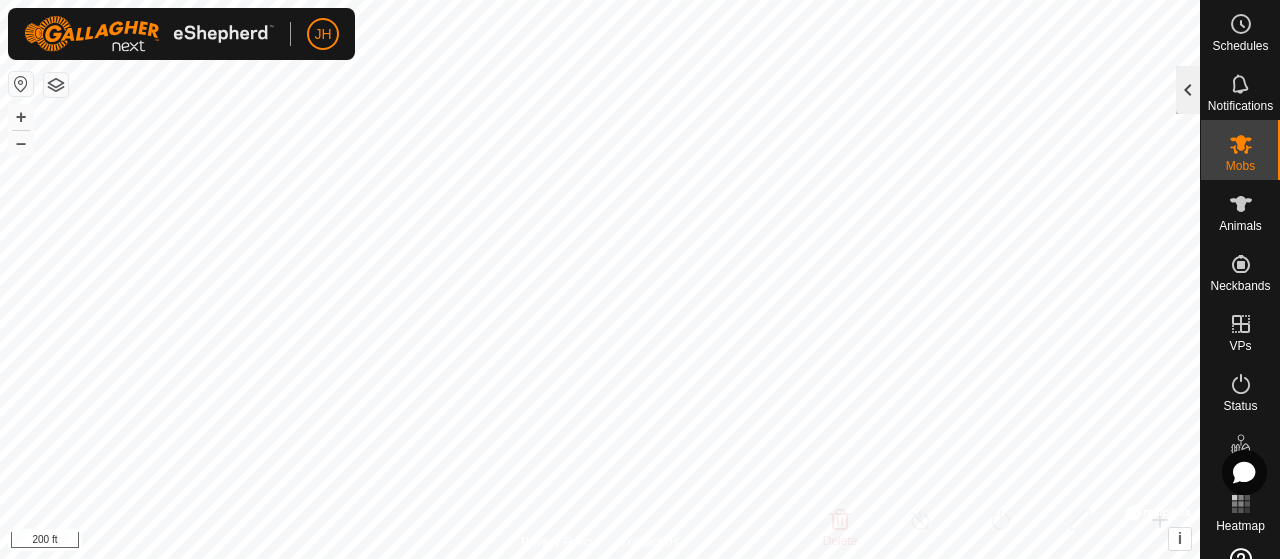 click 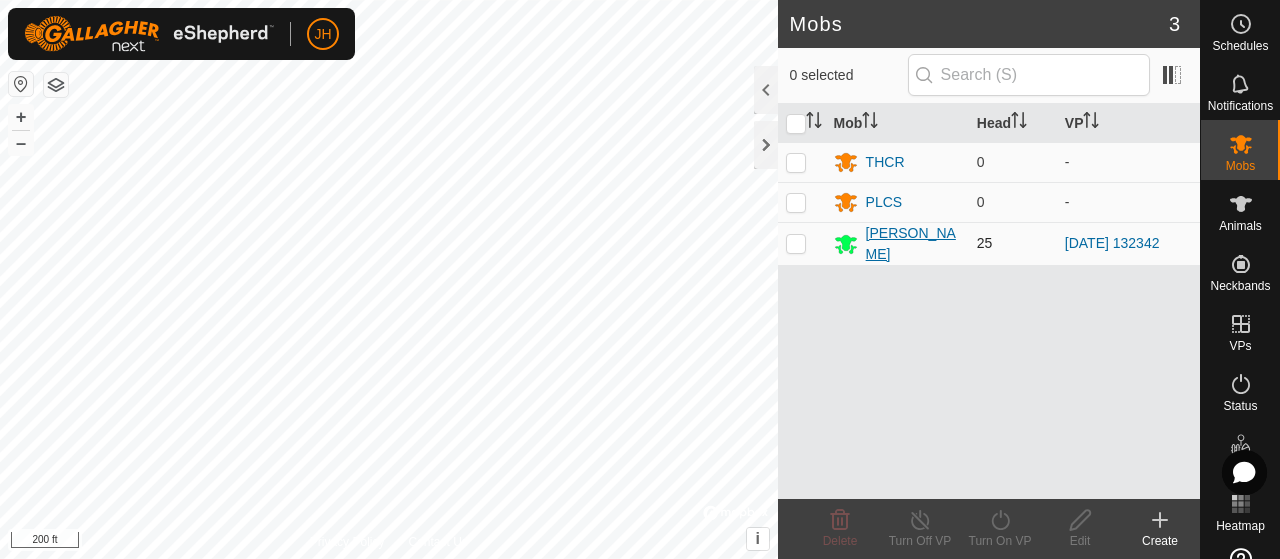click on "[PERSON_NAME]" at bounding box center [913, 244] 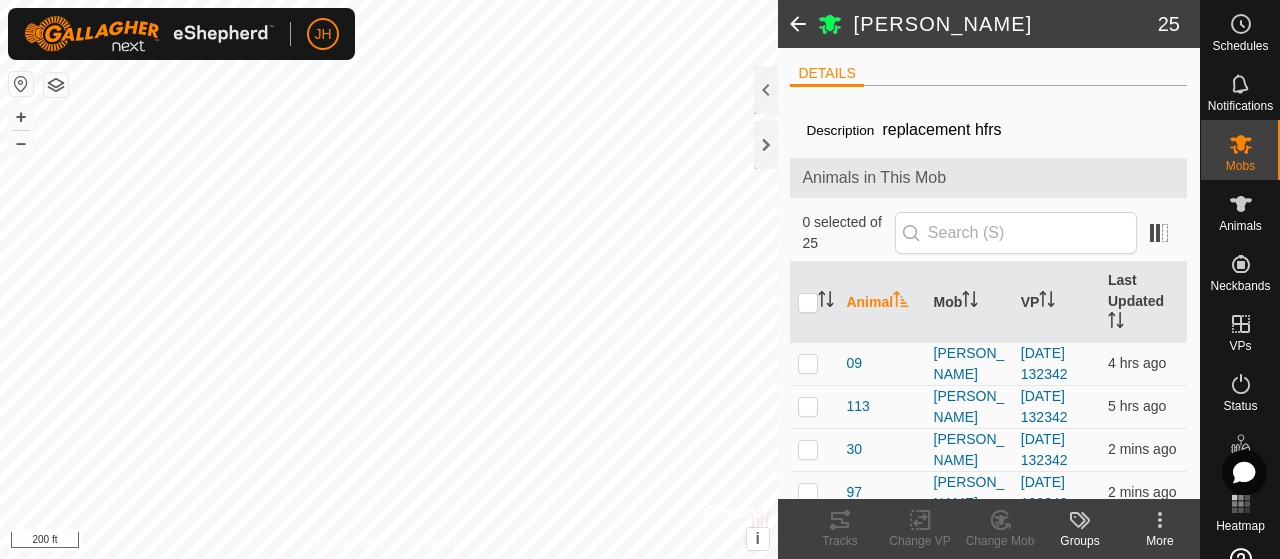 click 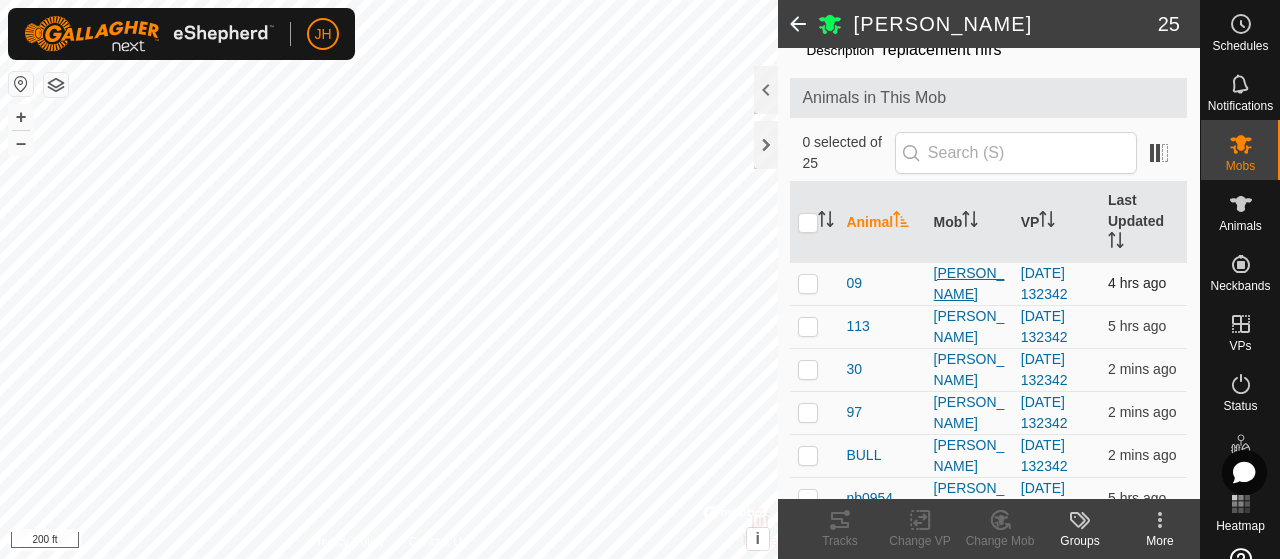 scroll, scrollTop: 200, scrollLeft: 0, axis: vertical 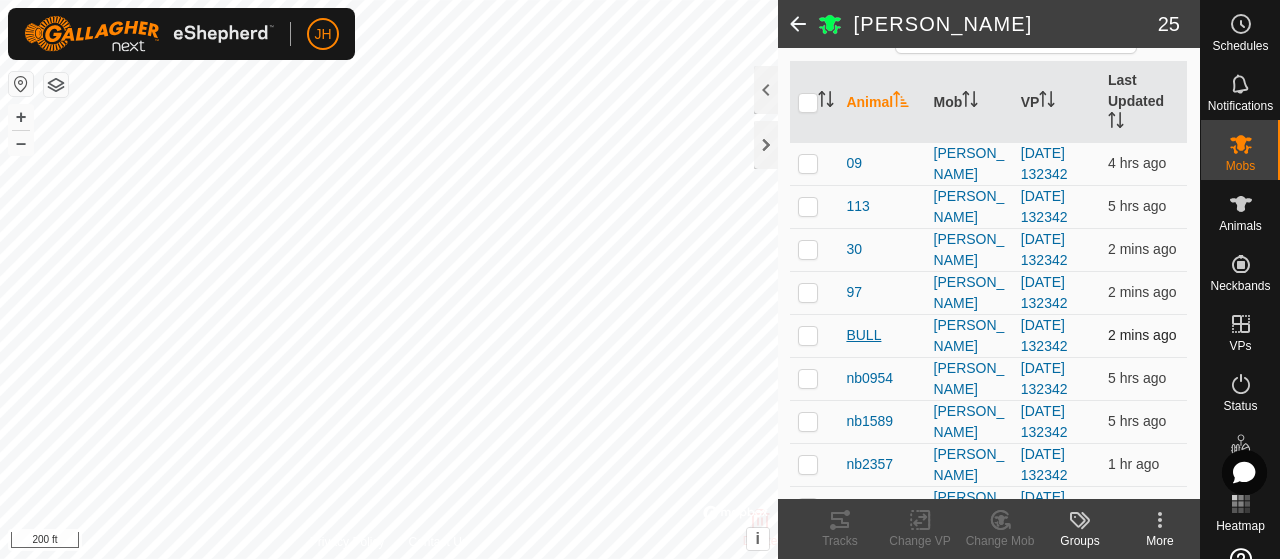 click on "BULL" at bounding box center [863, 335] 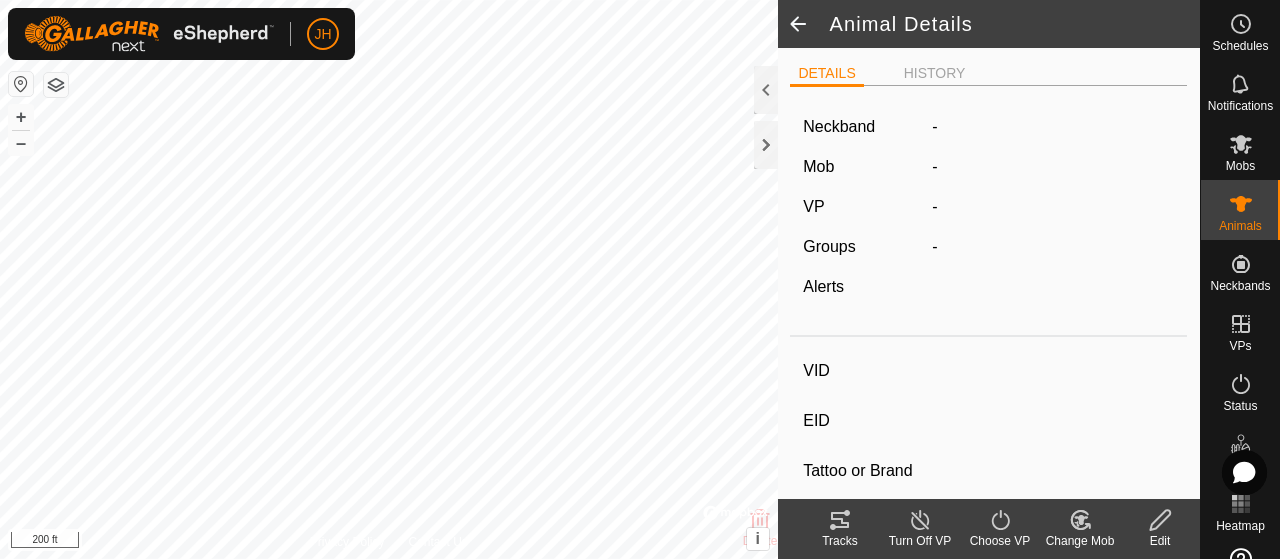 click 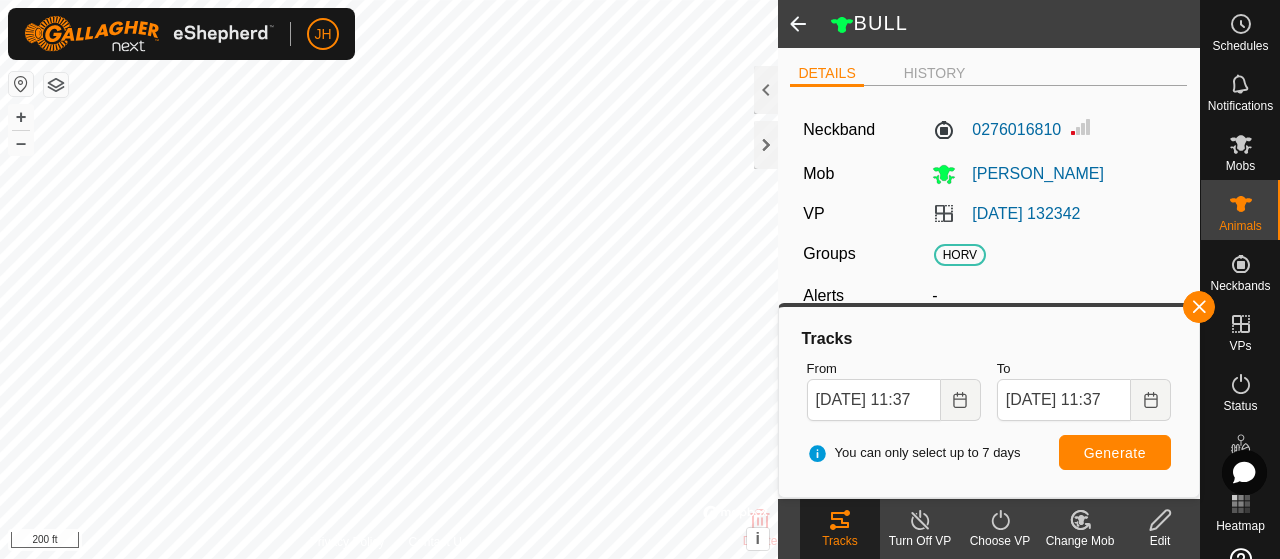 click 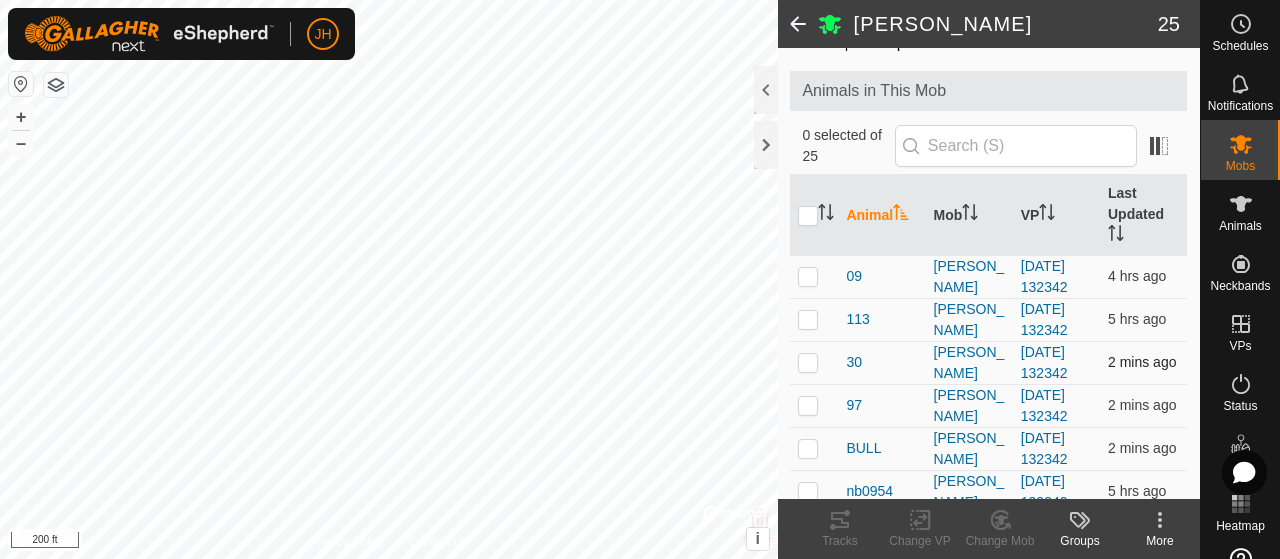 scroll, scrollTop: 200, scrollLeft: 0, axis: vertical 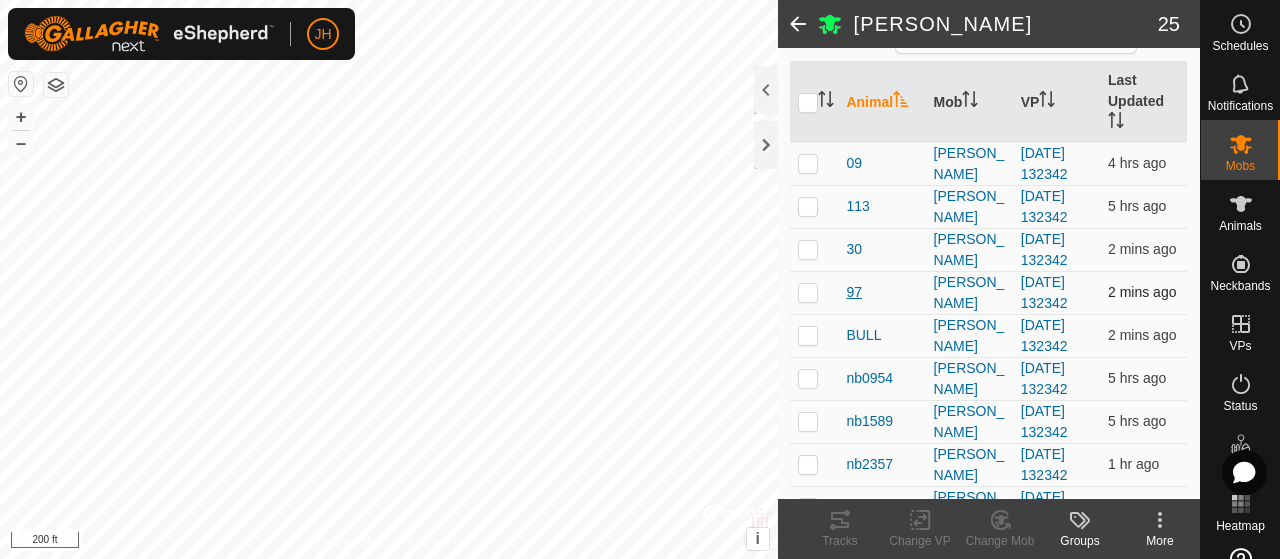 click on "97" at bounding box center (854, 292) 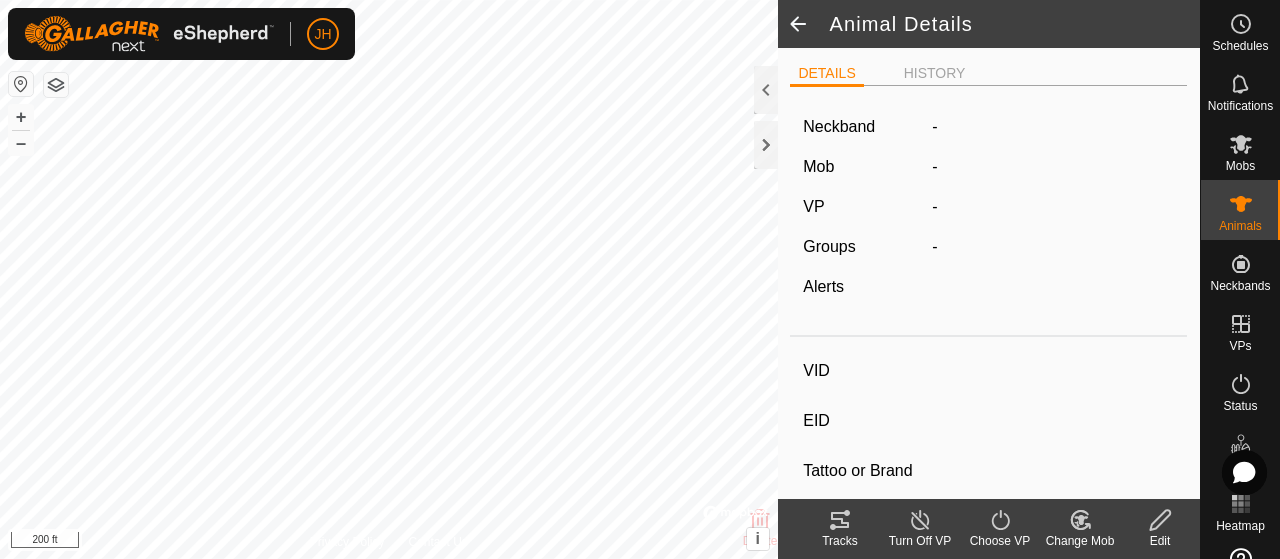 type on "97" 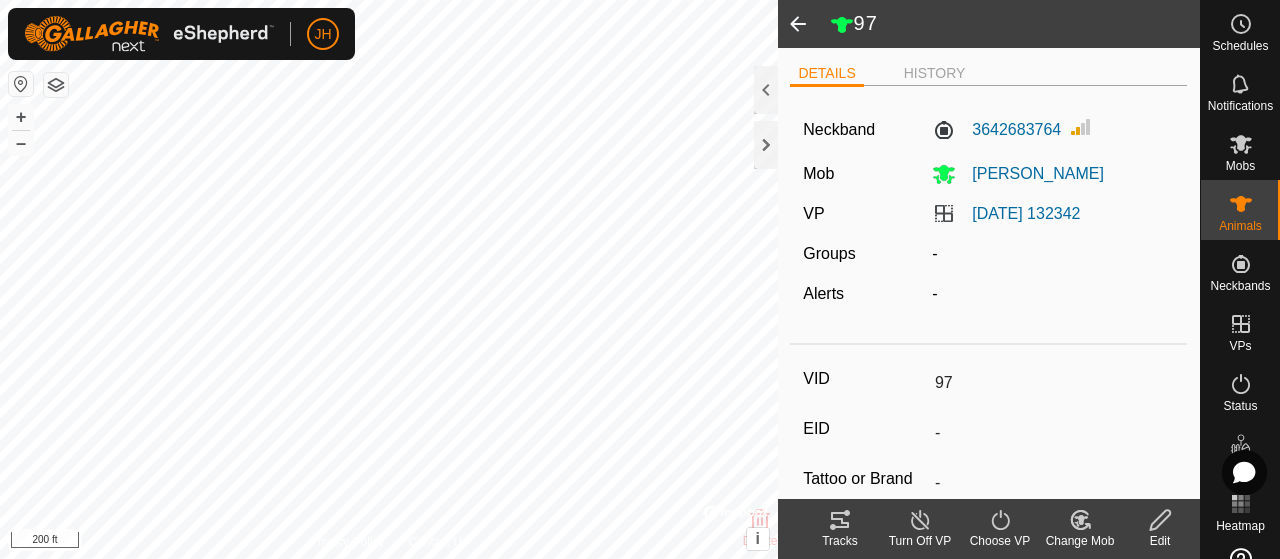 click 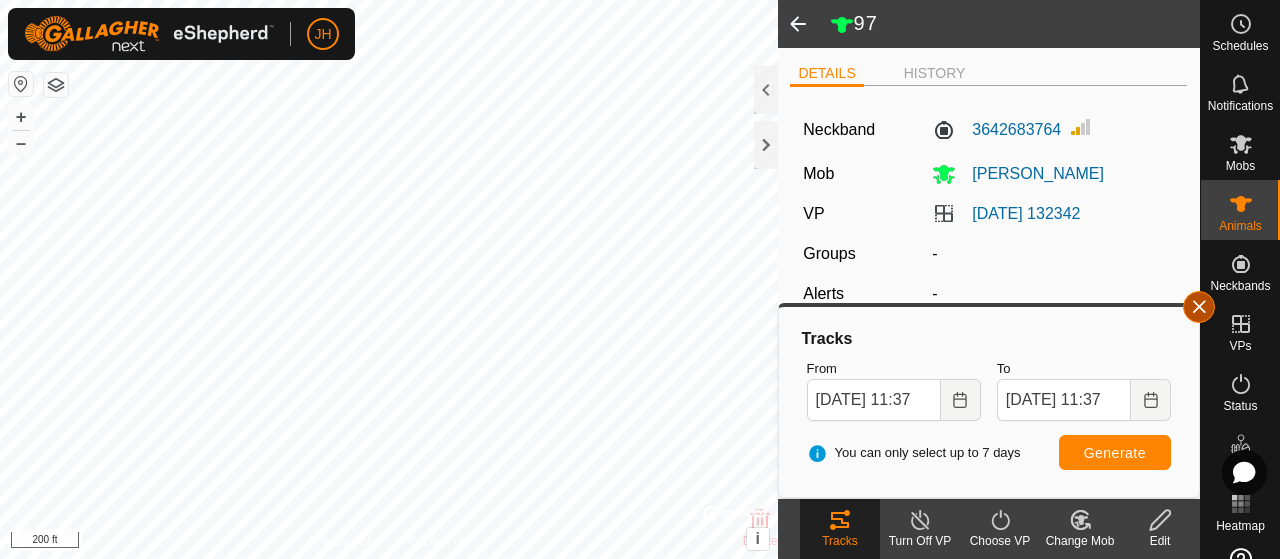 click at bounding box center [1199, 307] 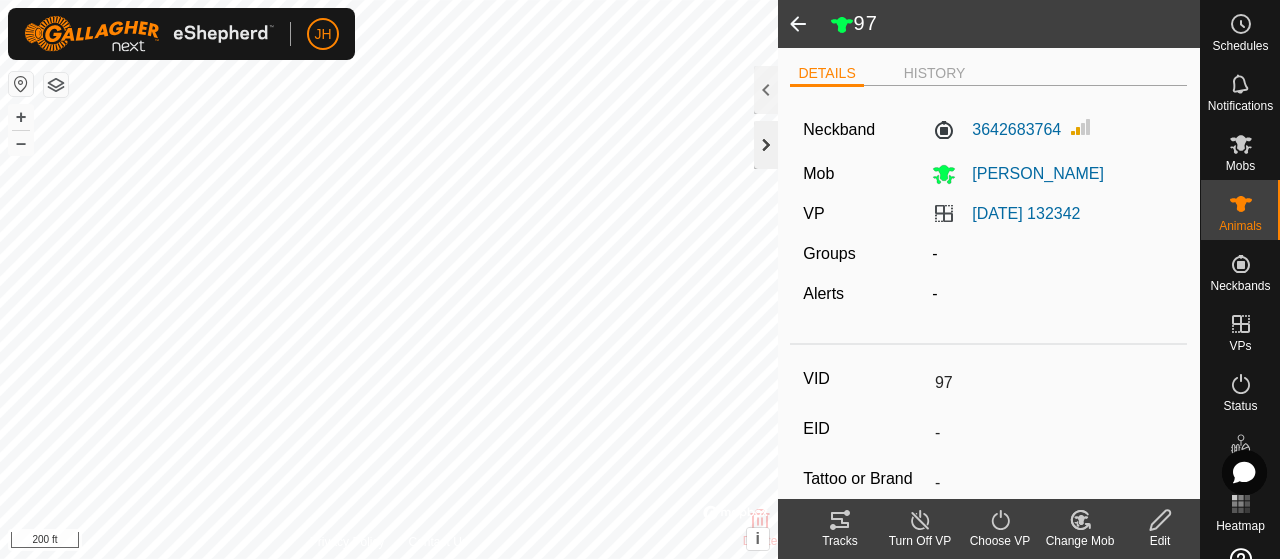 click 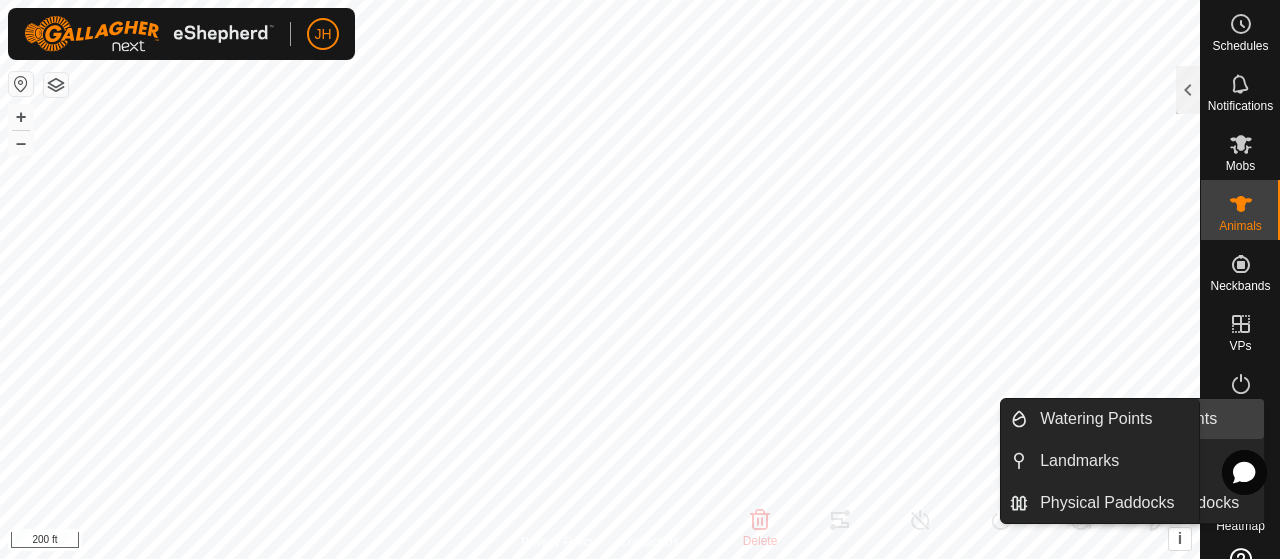 click on "Watering Points" at bounding box center (1178, 419) 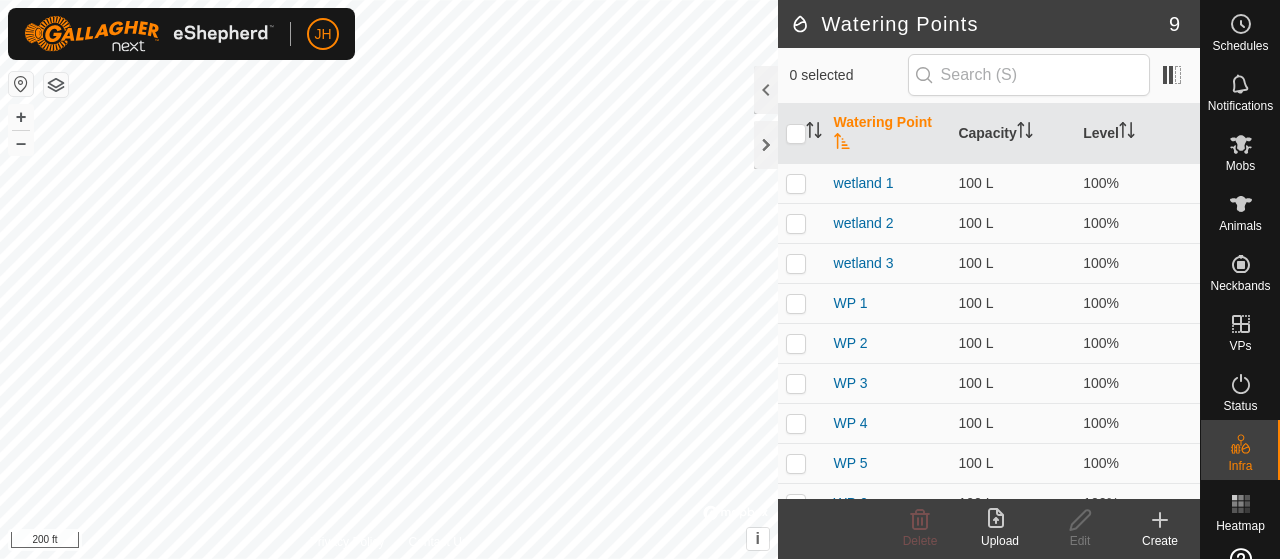 scroll, scrollTop: 0, scrollLeft: 0, axis: both 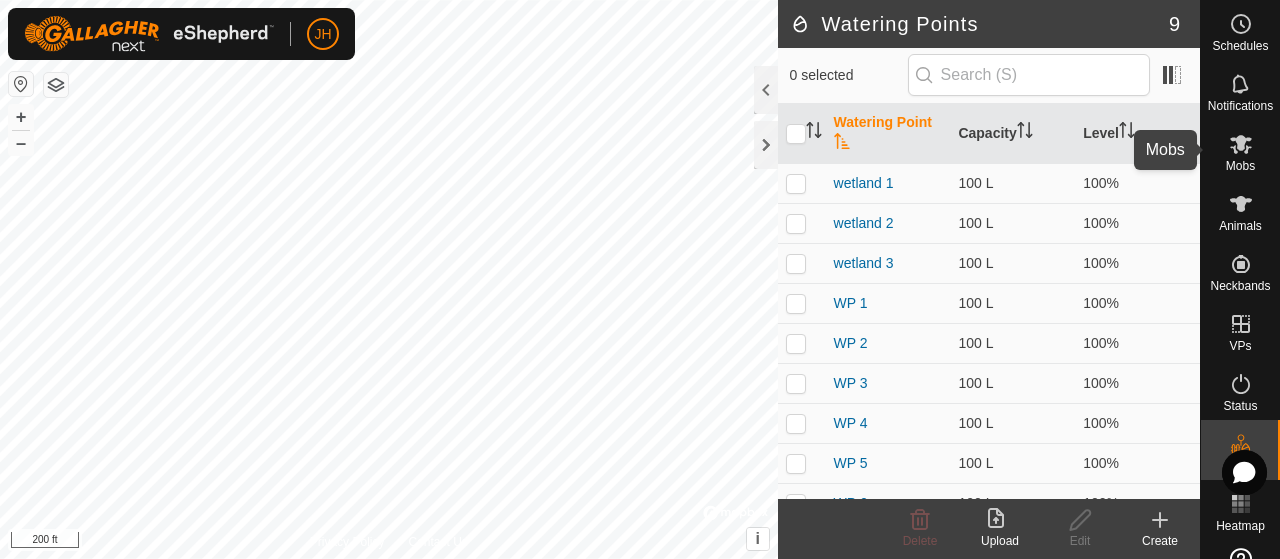 click 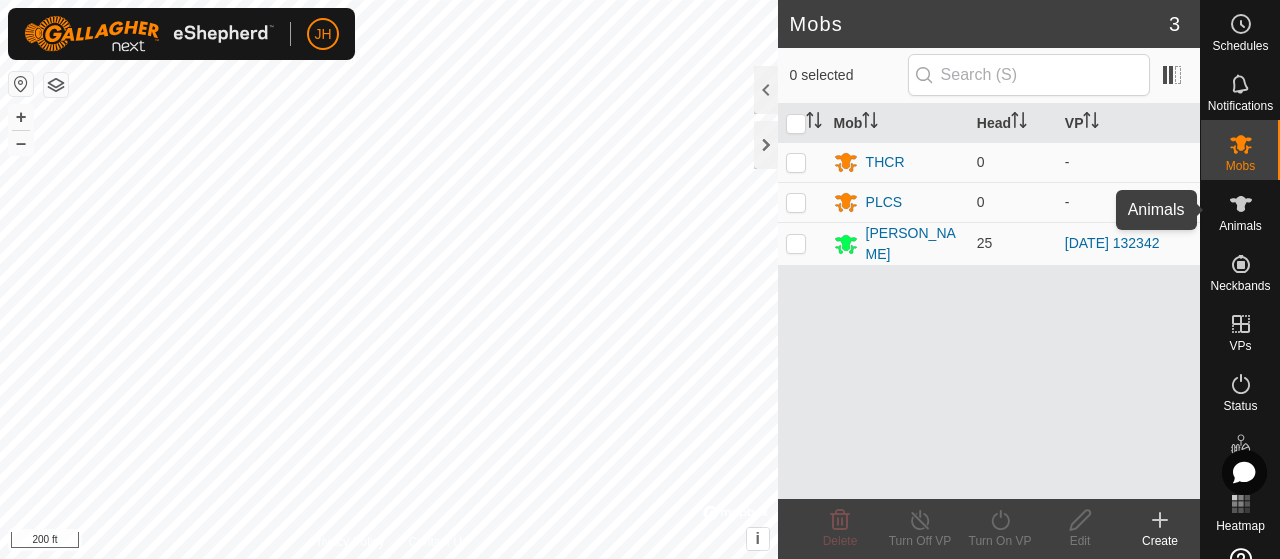 click on "Animals" at bounding box center (1240, 226) 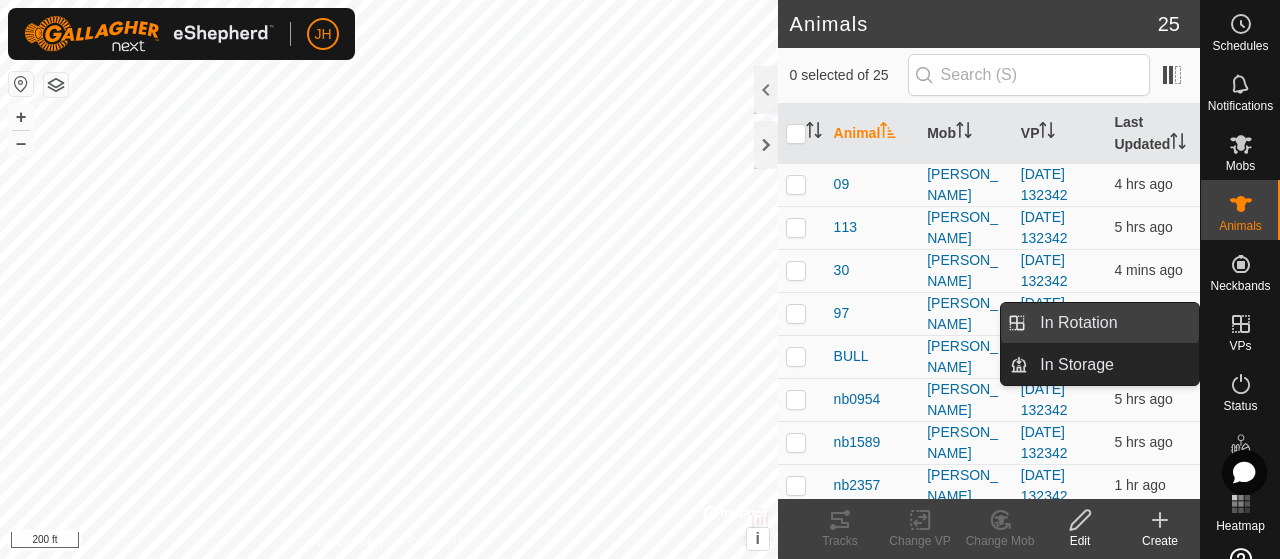 click on "In Rotation" at bounding box center (1113, 323) 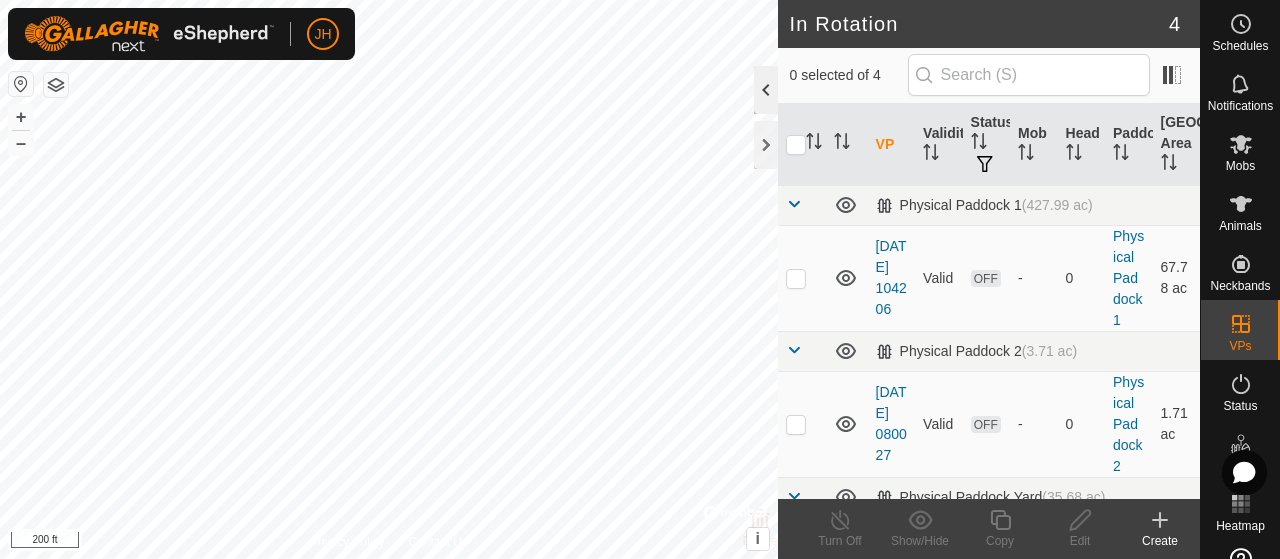click 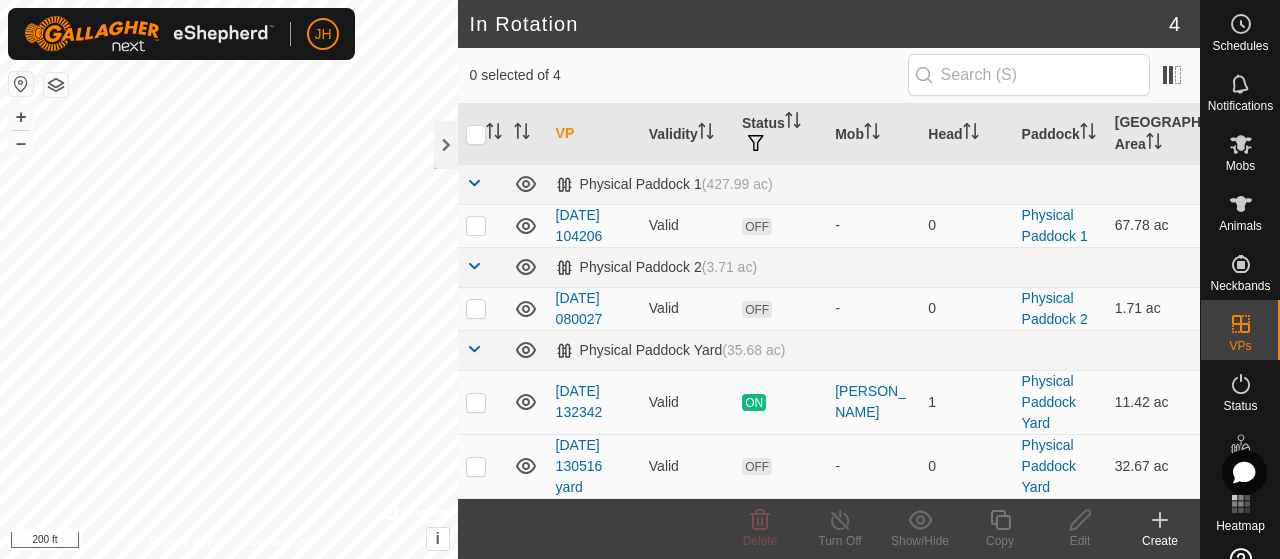 click 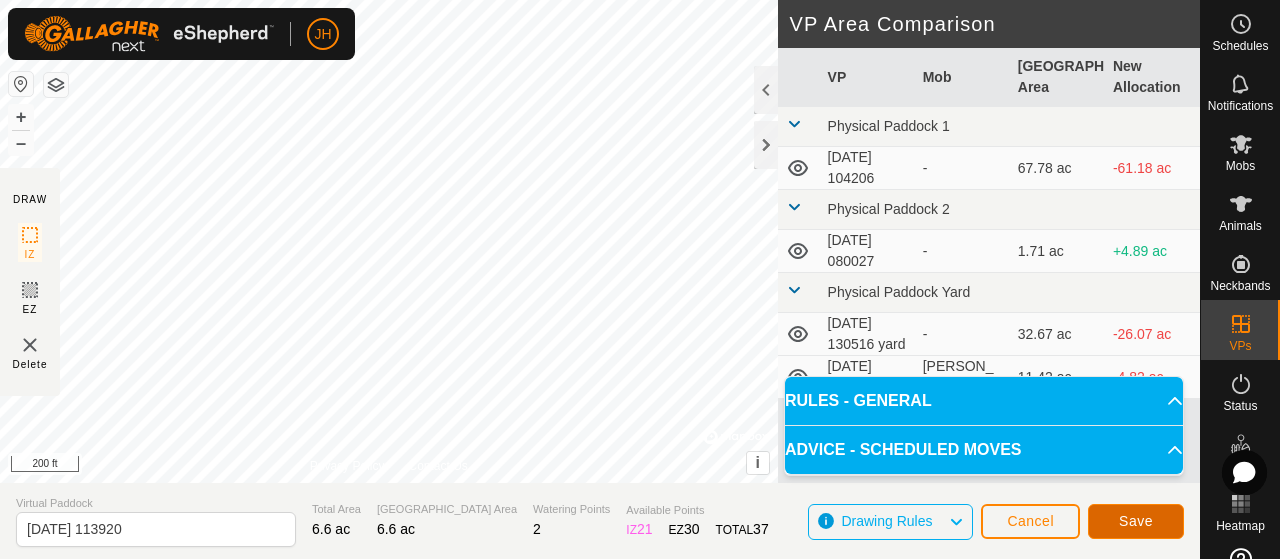 click on "Save" 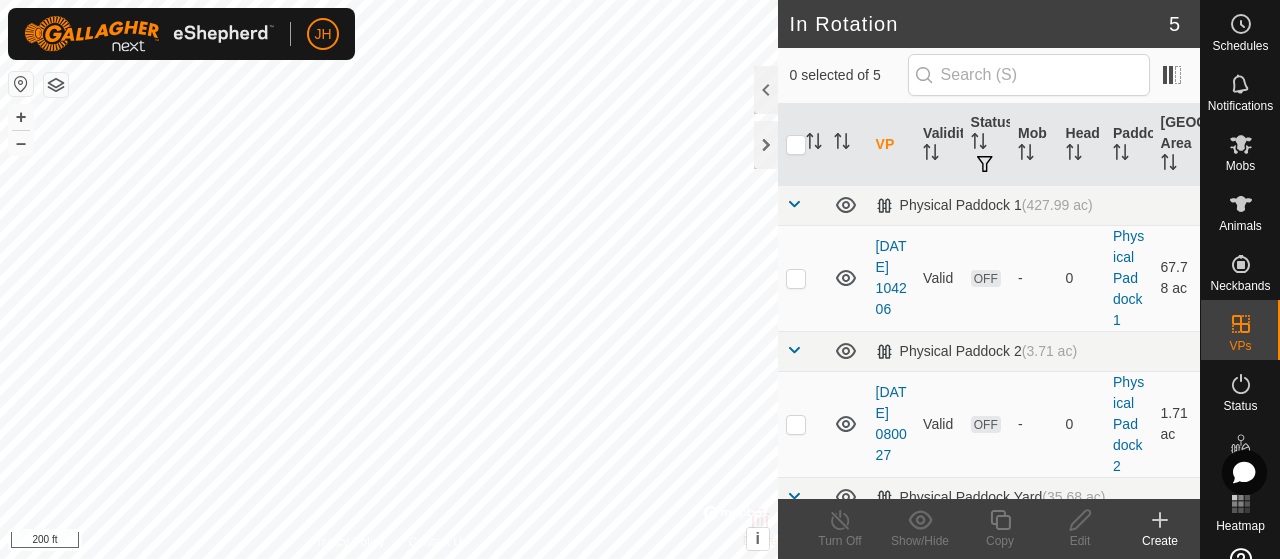 checkbox on "true" 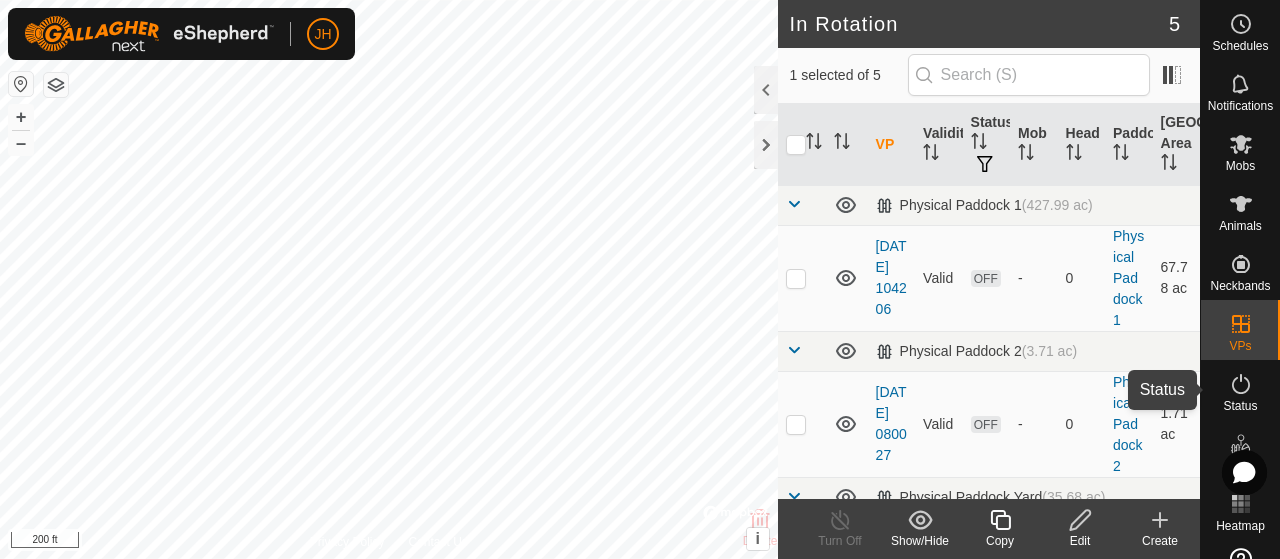 click 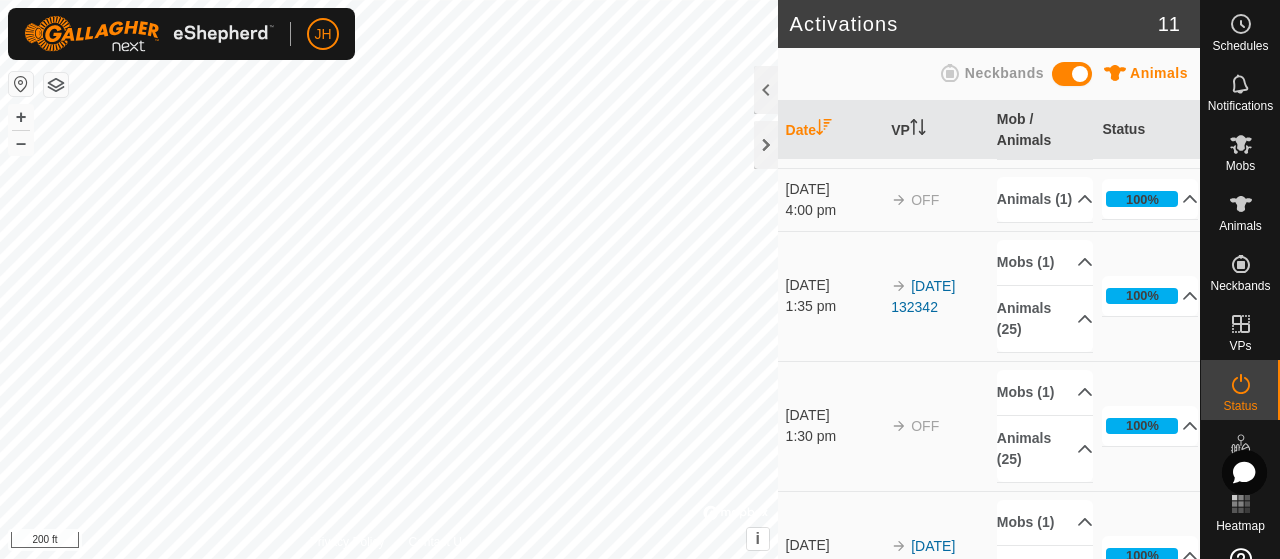 scroll, scrollTop: 0, scrollLeft: 0, axis: both 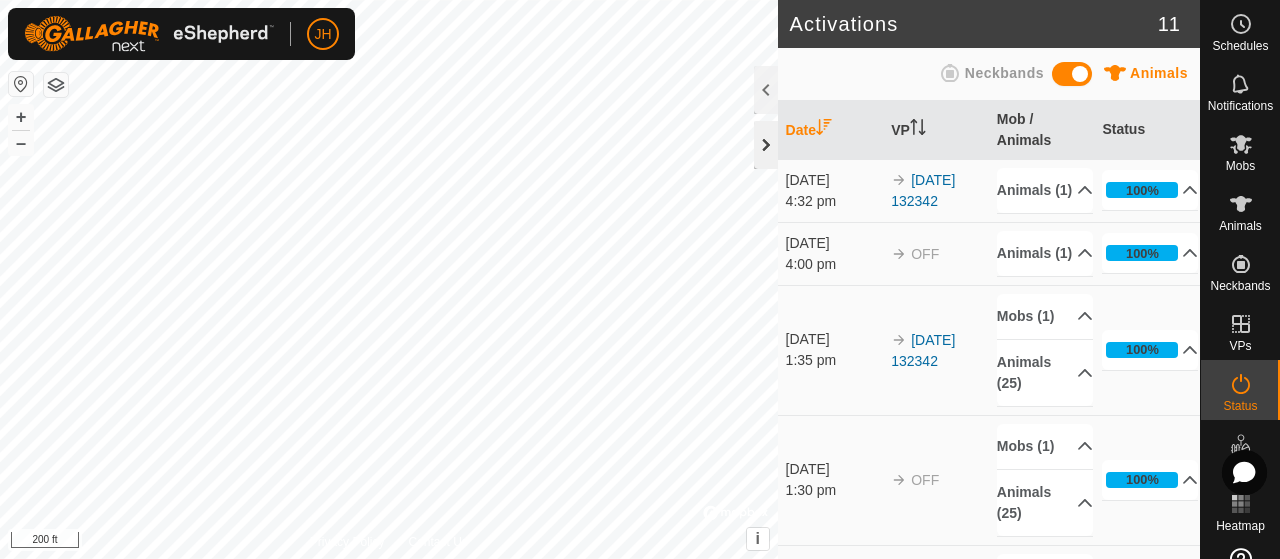 click 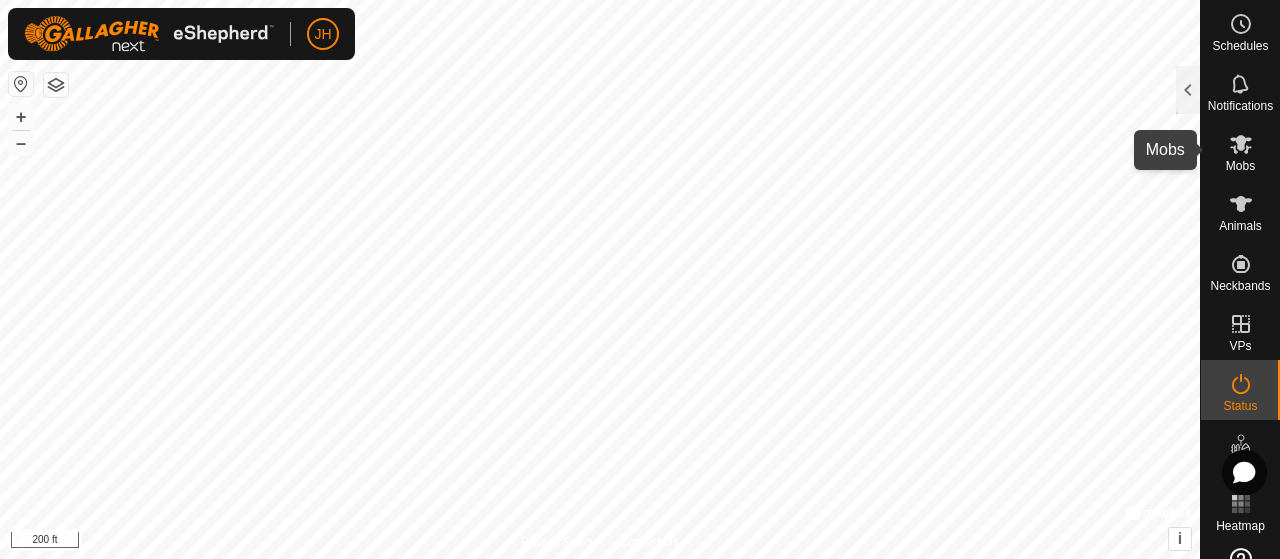 click 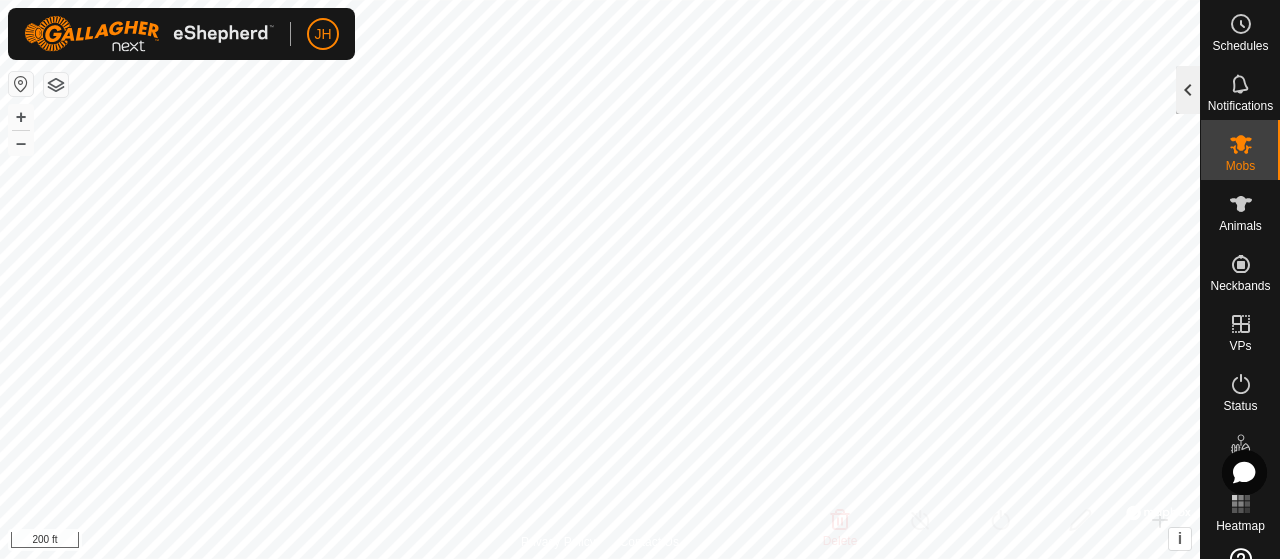 click 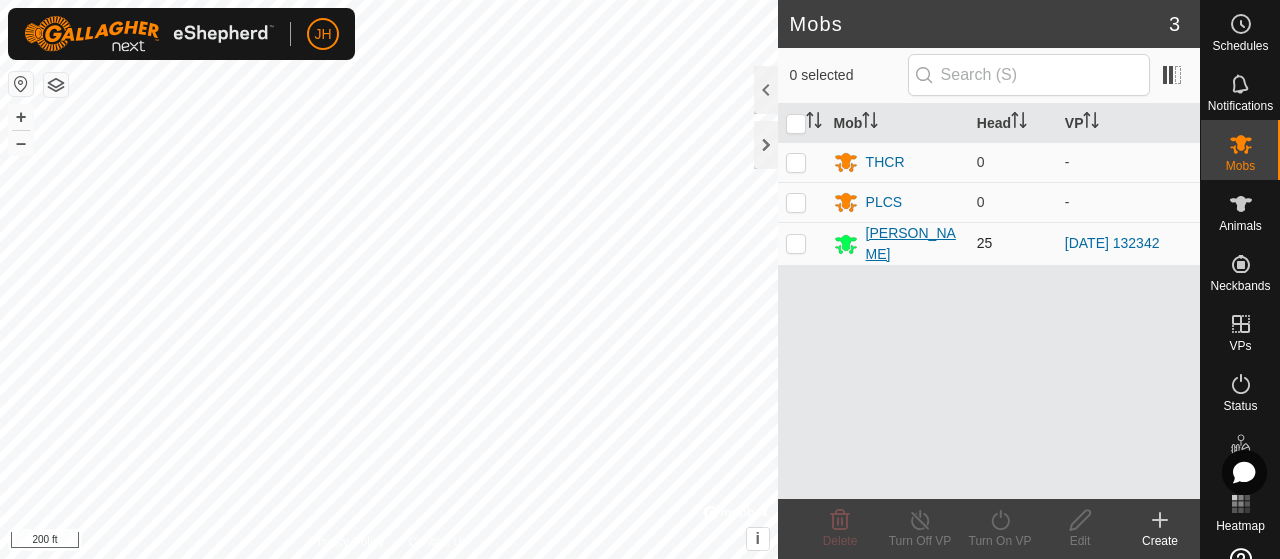 click on "[PERSON_NAME]" at bounding box center (897, 244) 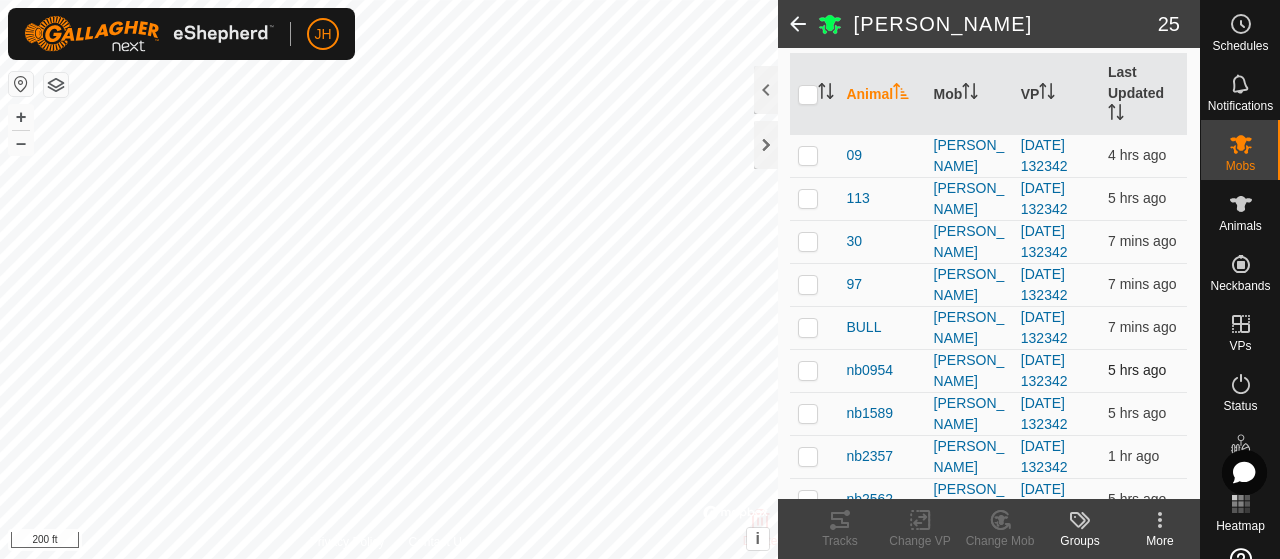 scroll, scrollTop: 0, scrollLeft: 0, axis: both 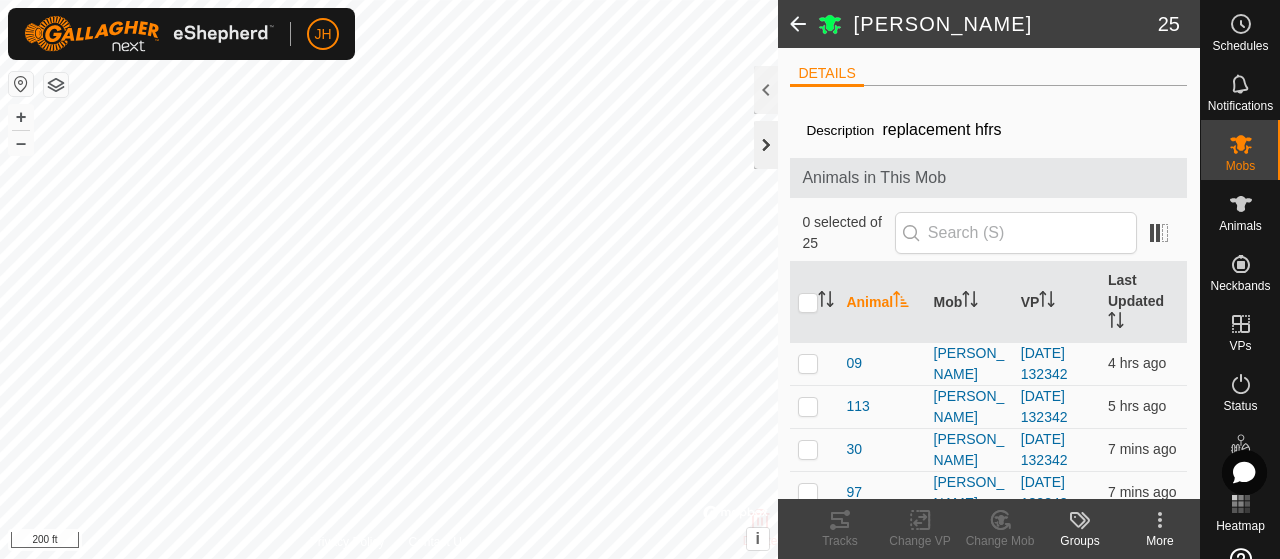 click 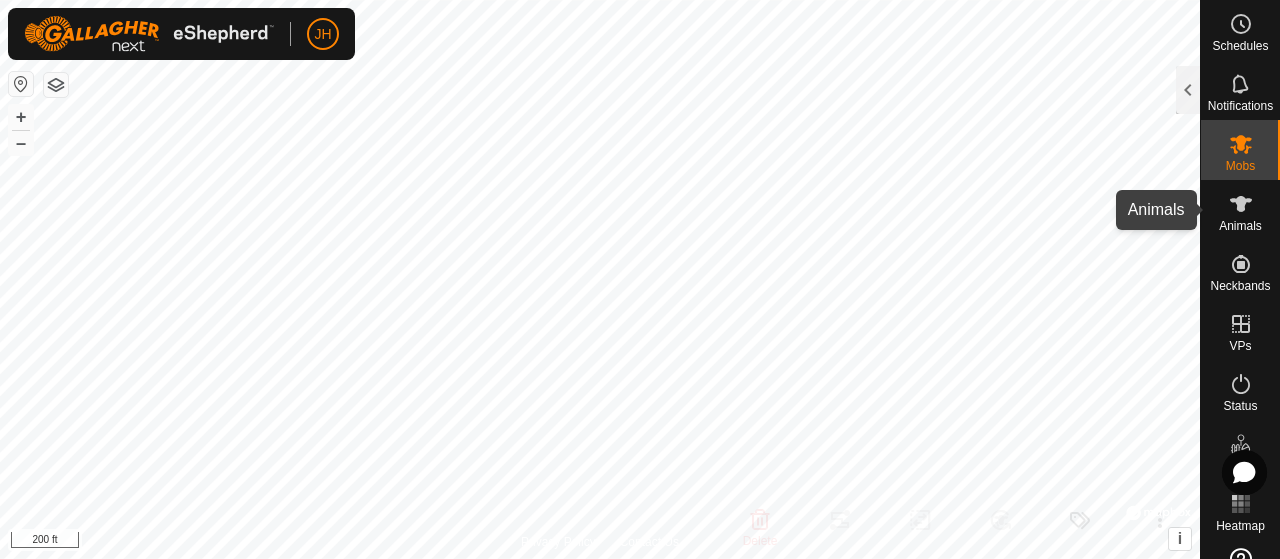 click at bounding box center [1241, 204] 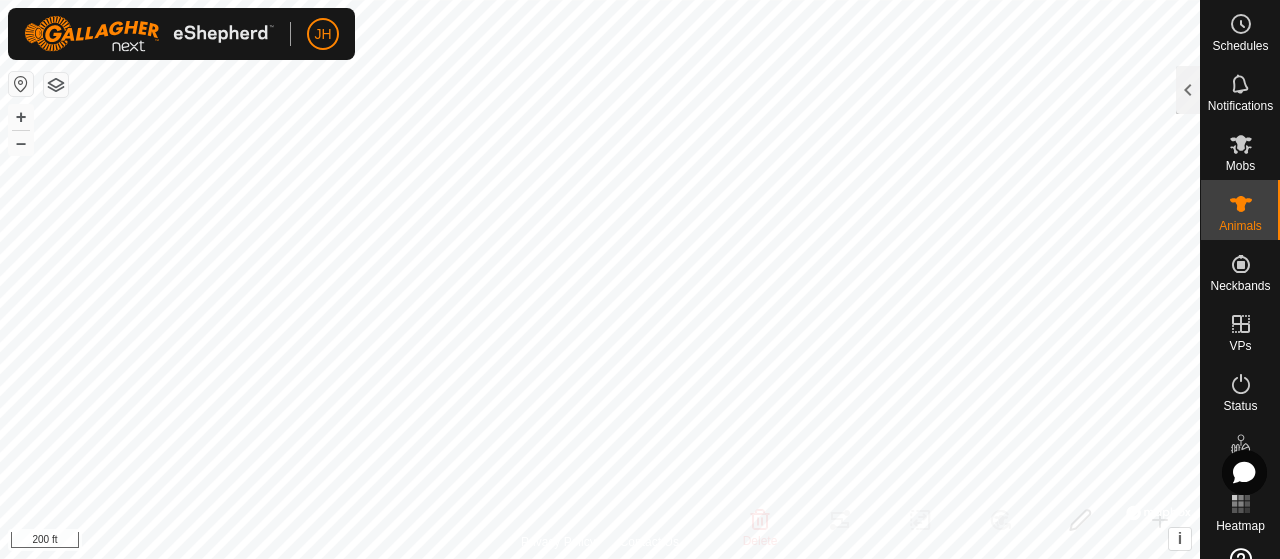 click on "Notifications" at bounding box center [1240, 90] 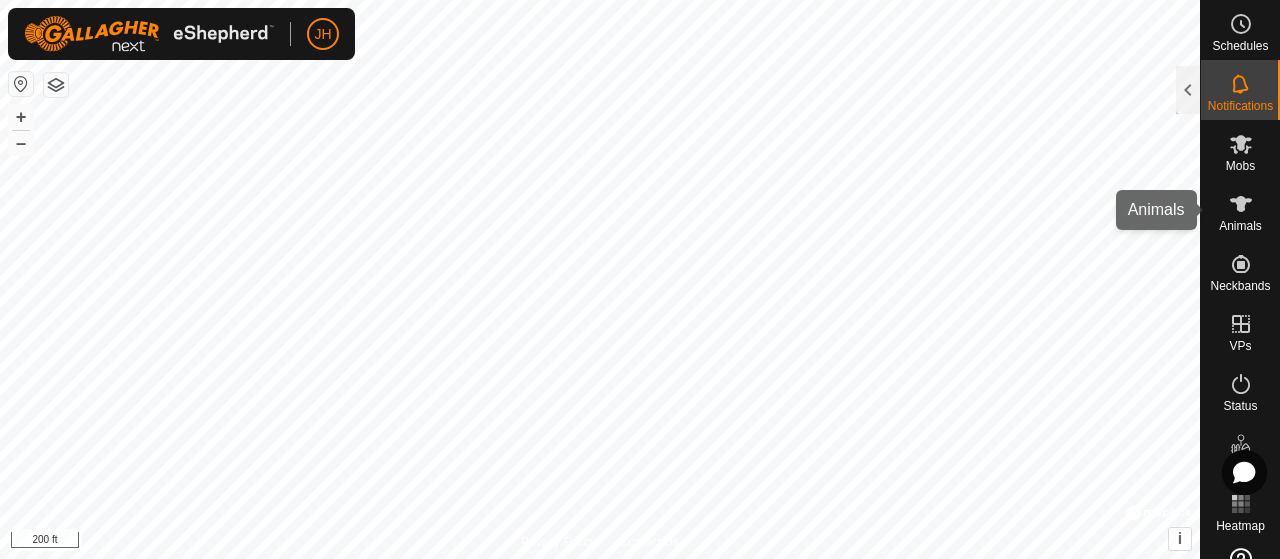 click 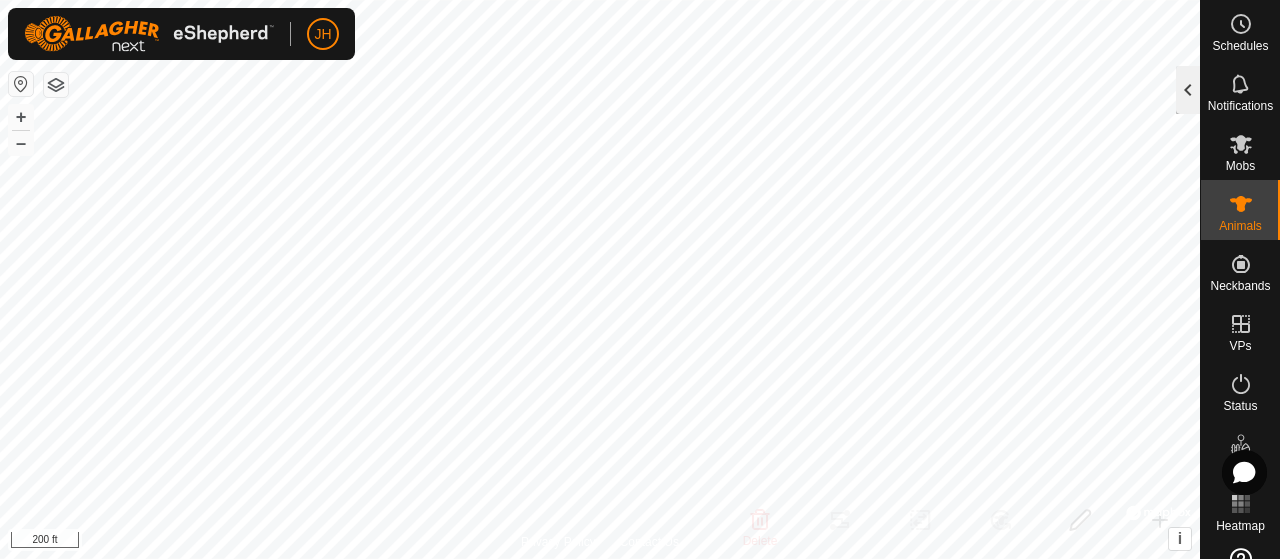 click 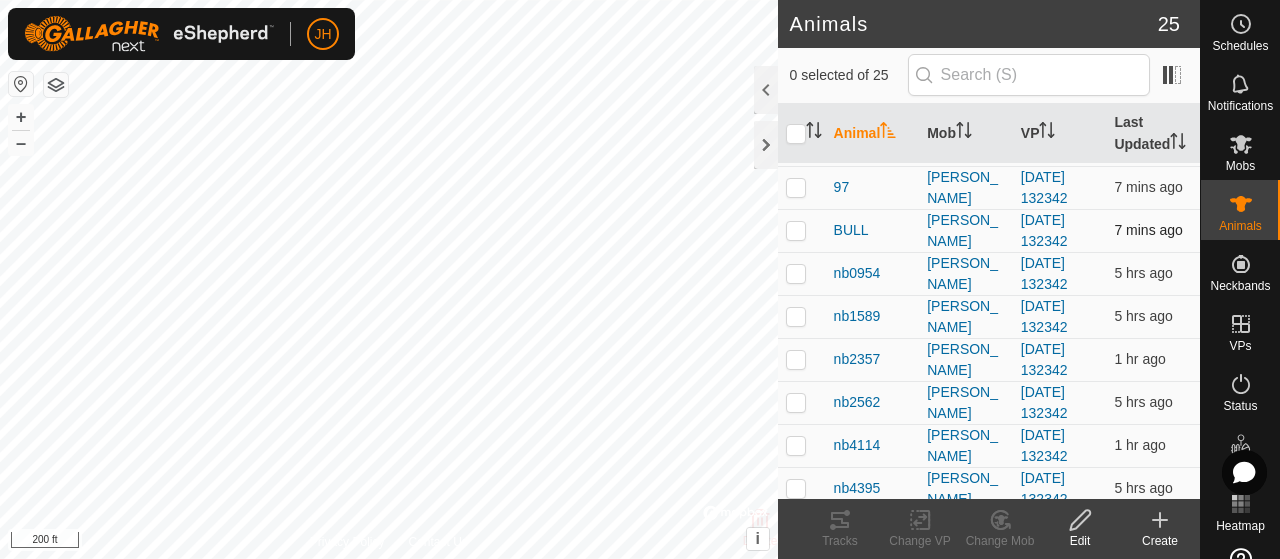 scroll, scrollTop: 0, scrollLeft: 0, axis: both 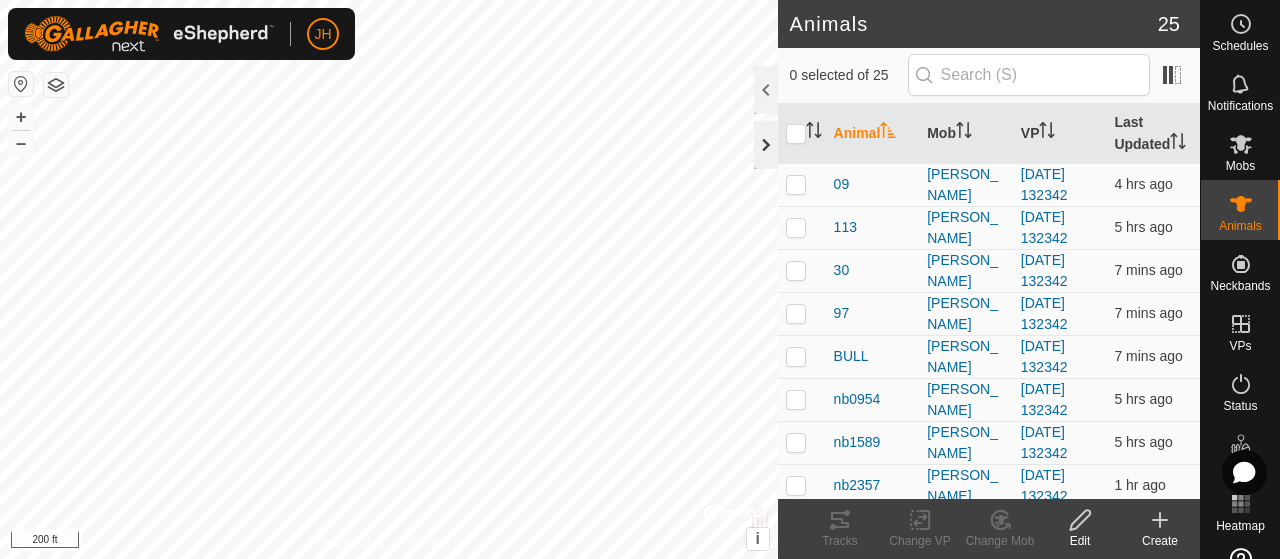 click 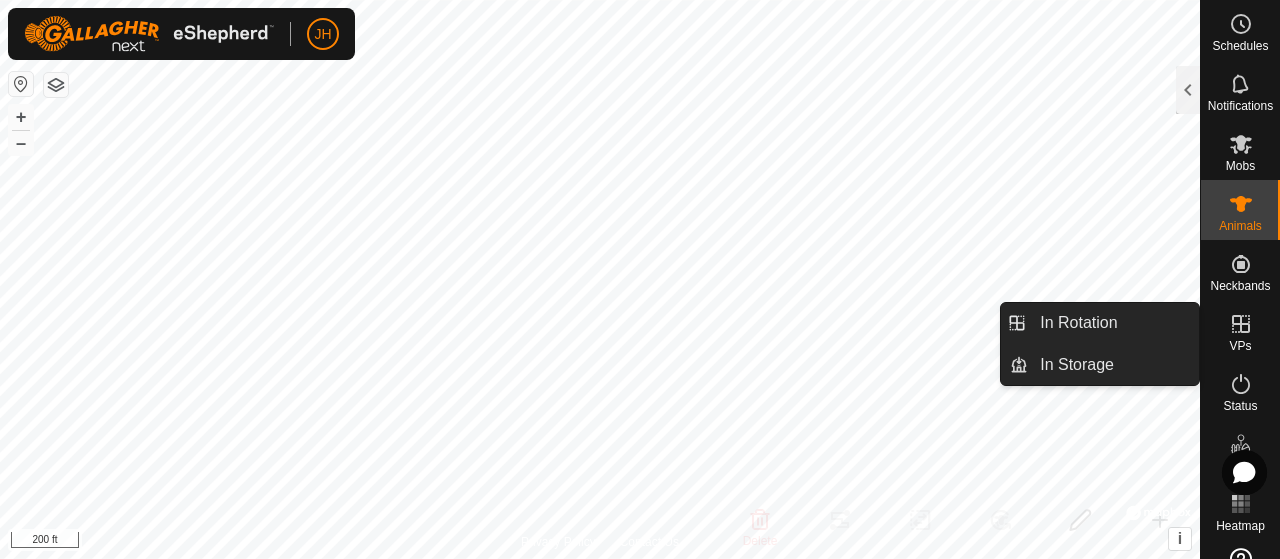 click 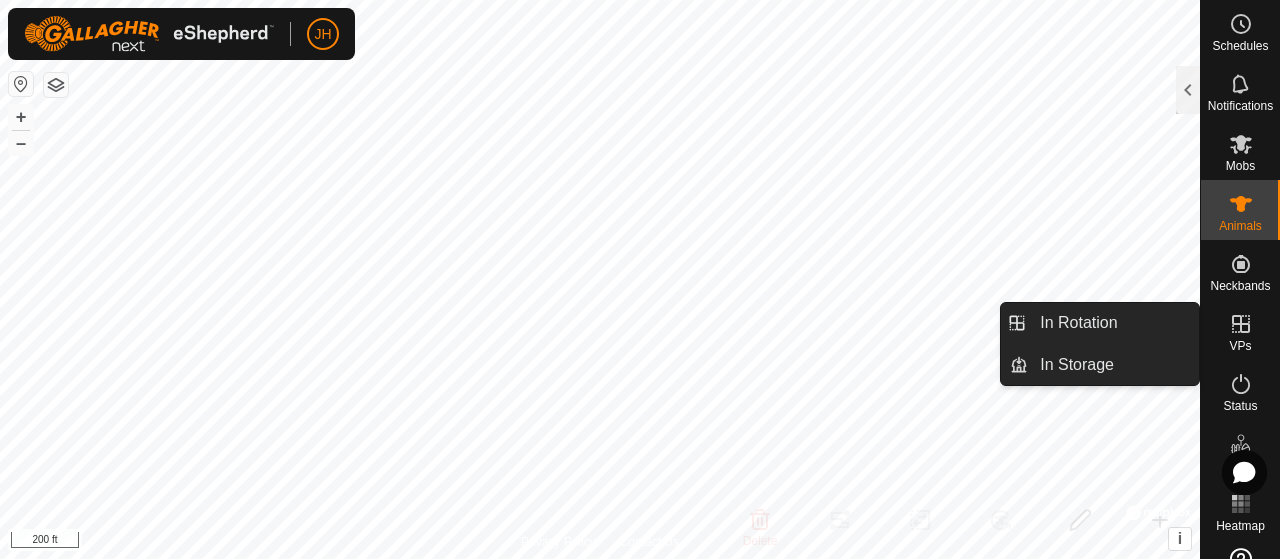 click on "In Rotation" at bounding box center [1113, 323] 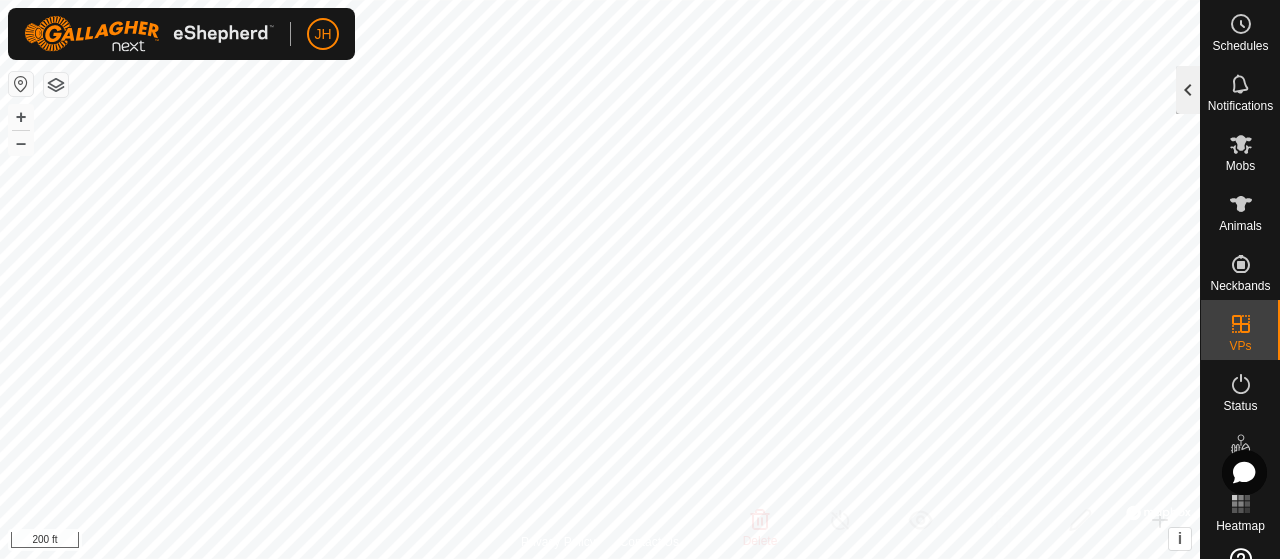 click 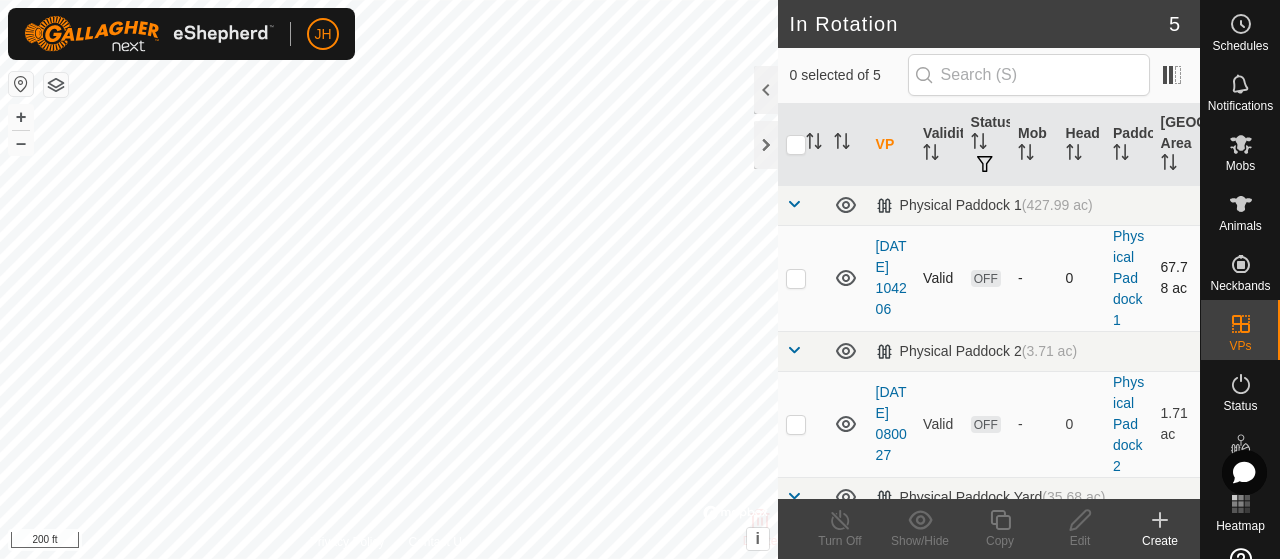 scroll, scrollTop: 100, scrollLeft: 0, axis: vertical 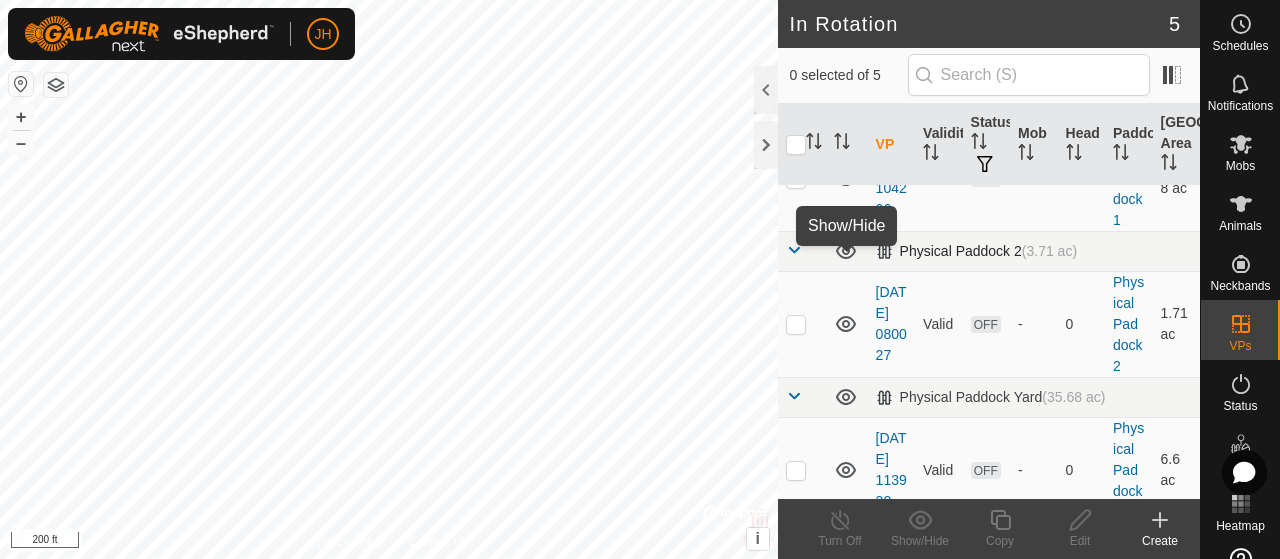 click 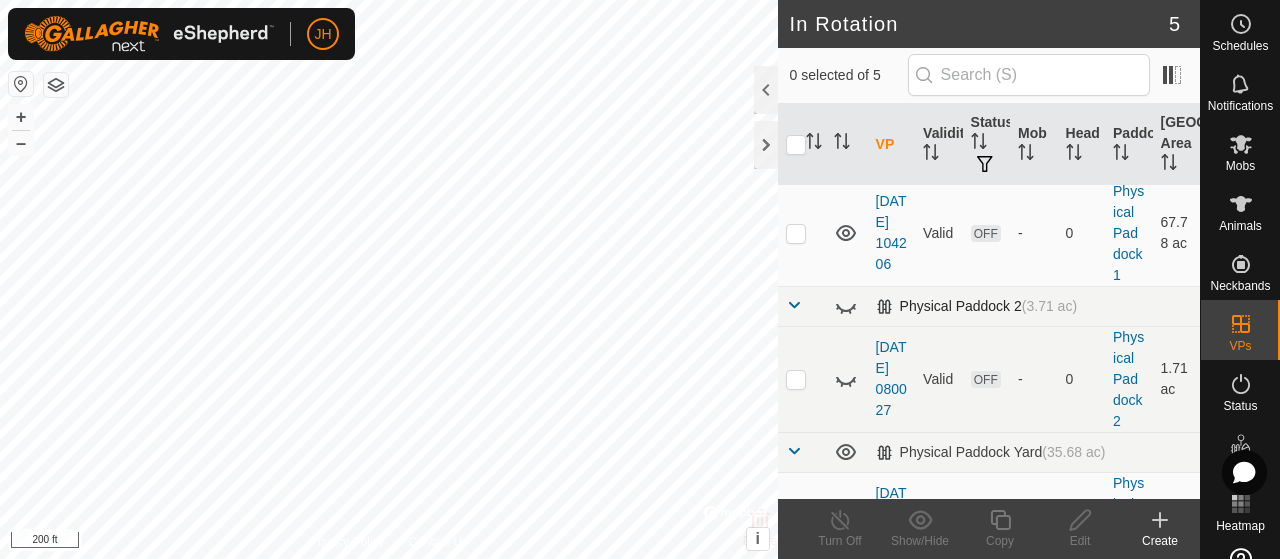 scroll, scrollTop: 0, scrollLeft: 0, axis: both 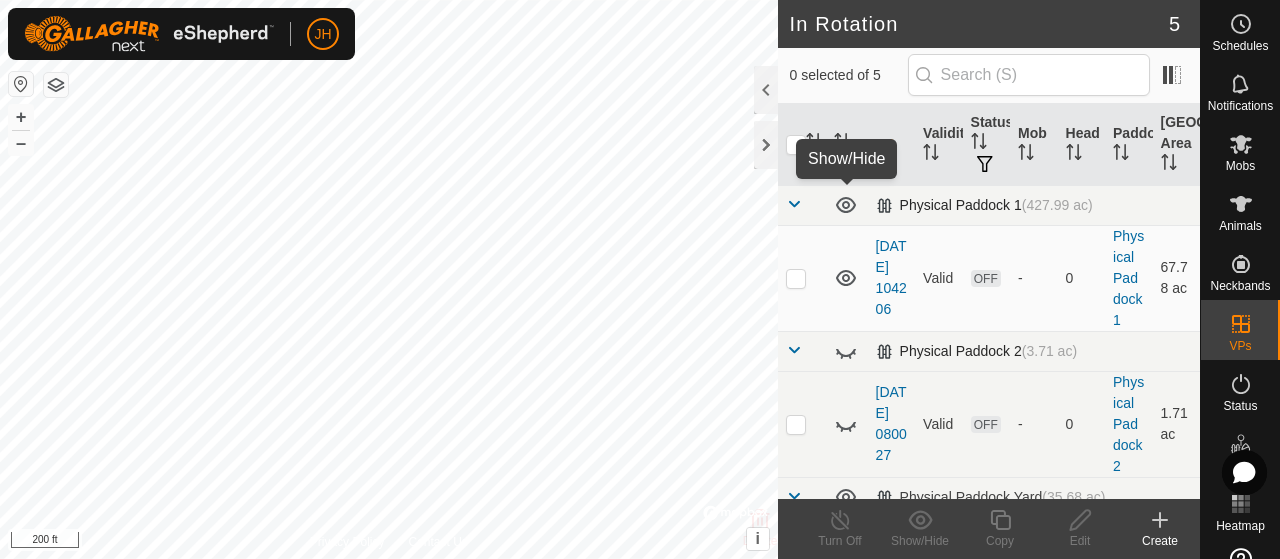 click 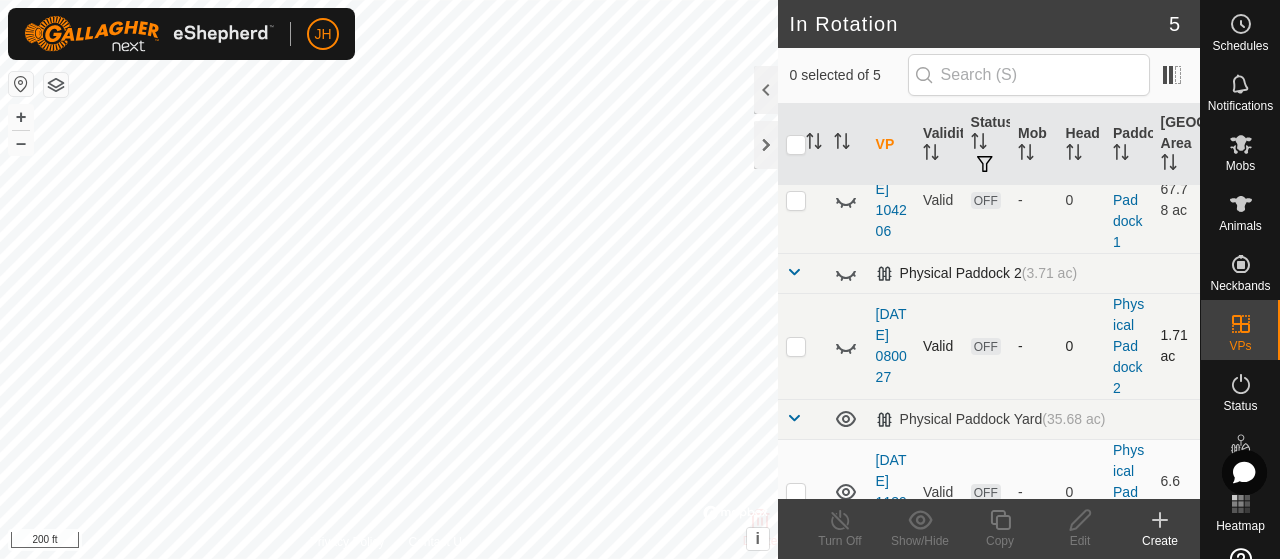 scroll, scrollTop: 200, scrollLeft: 0, axis: vertical 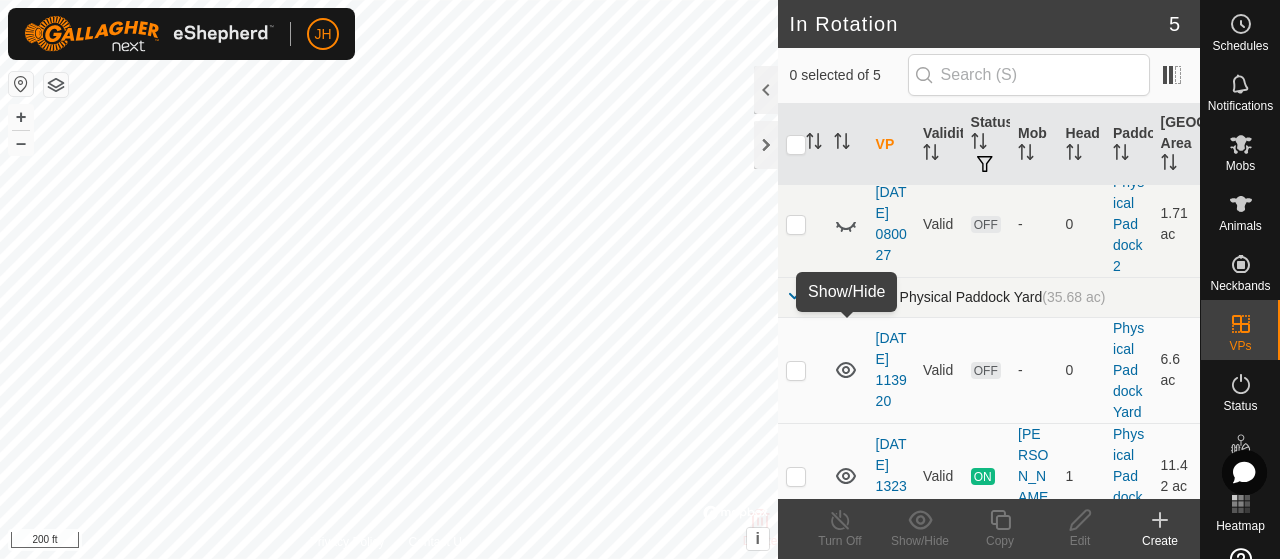 click 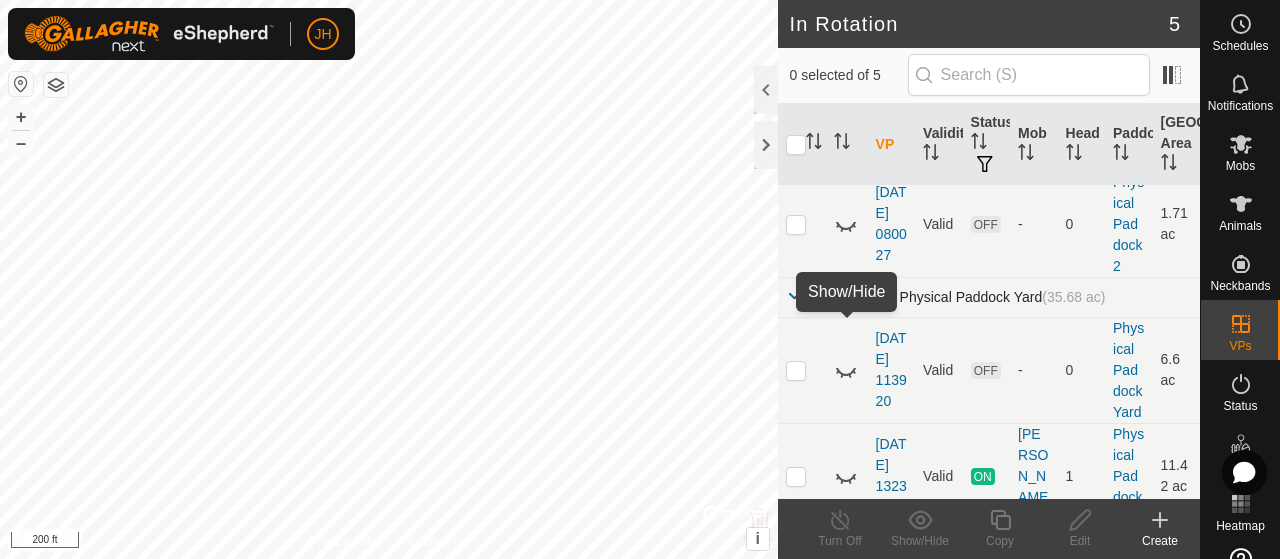 click 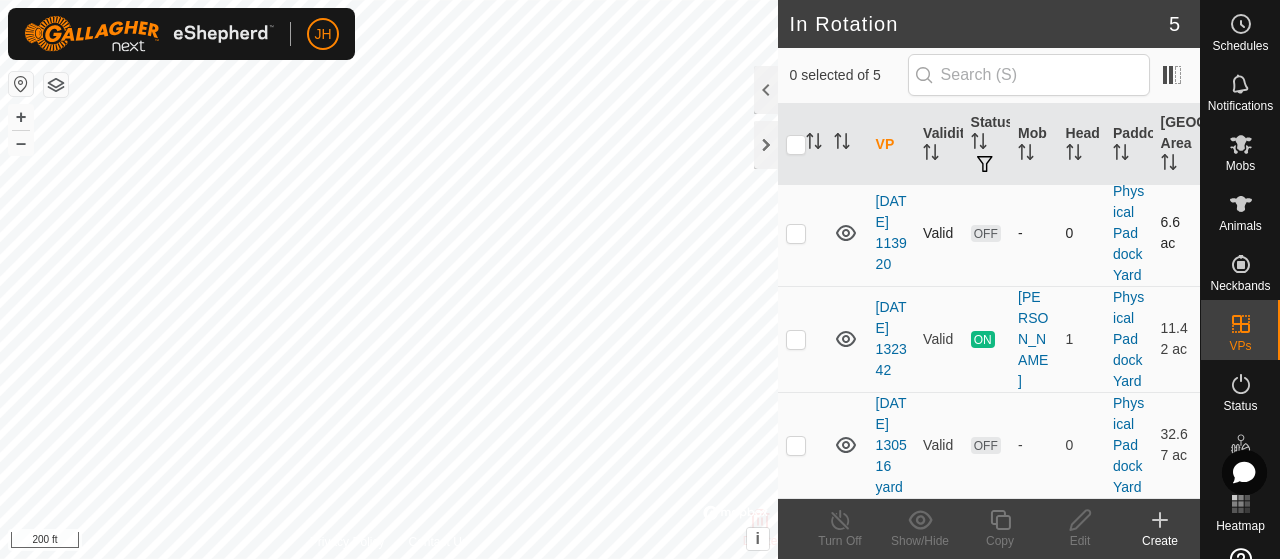 scroll, scrollTop: 258, scrollLeft: 0, axis: vertical 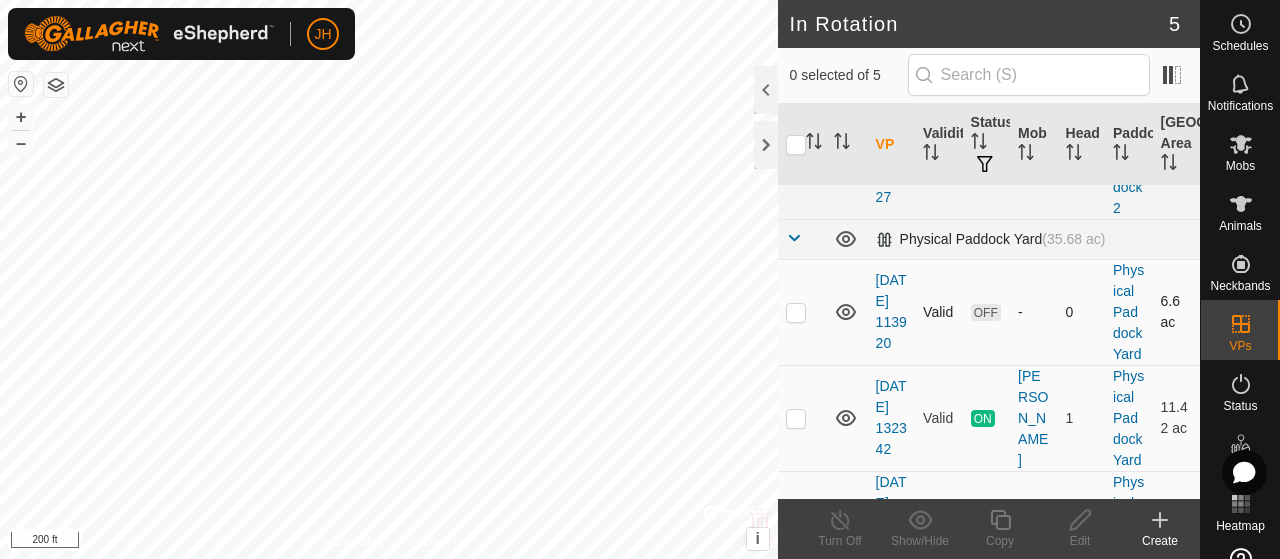 click at bounding box center (796, 312) 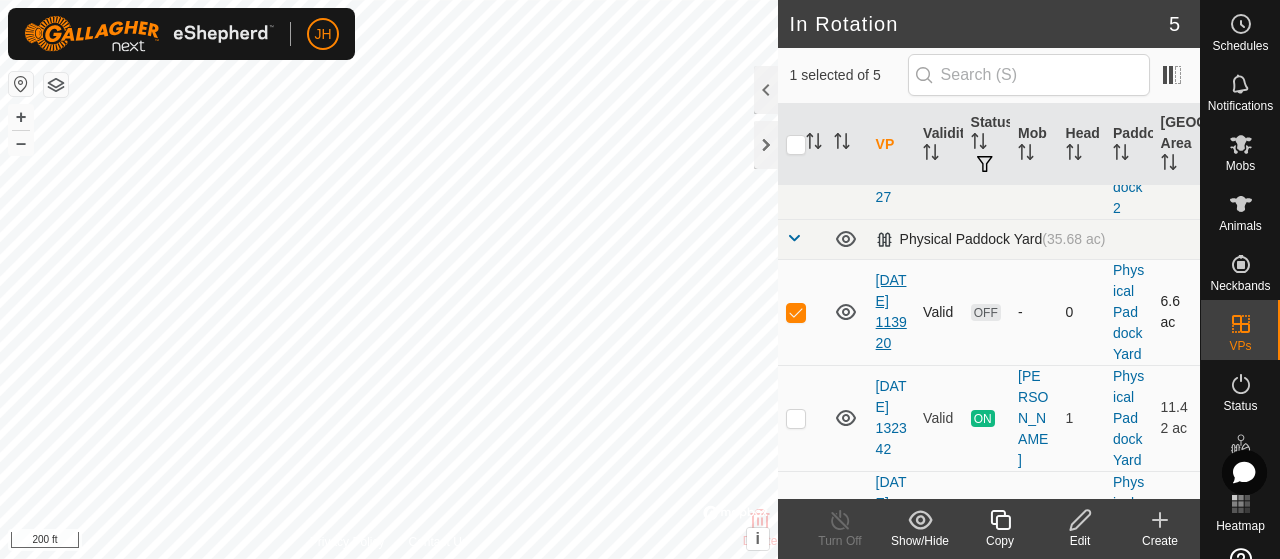 click on "[DATE] 113920" at bounding box center [891, 311] 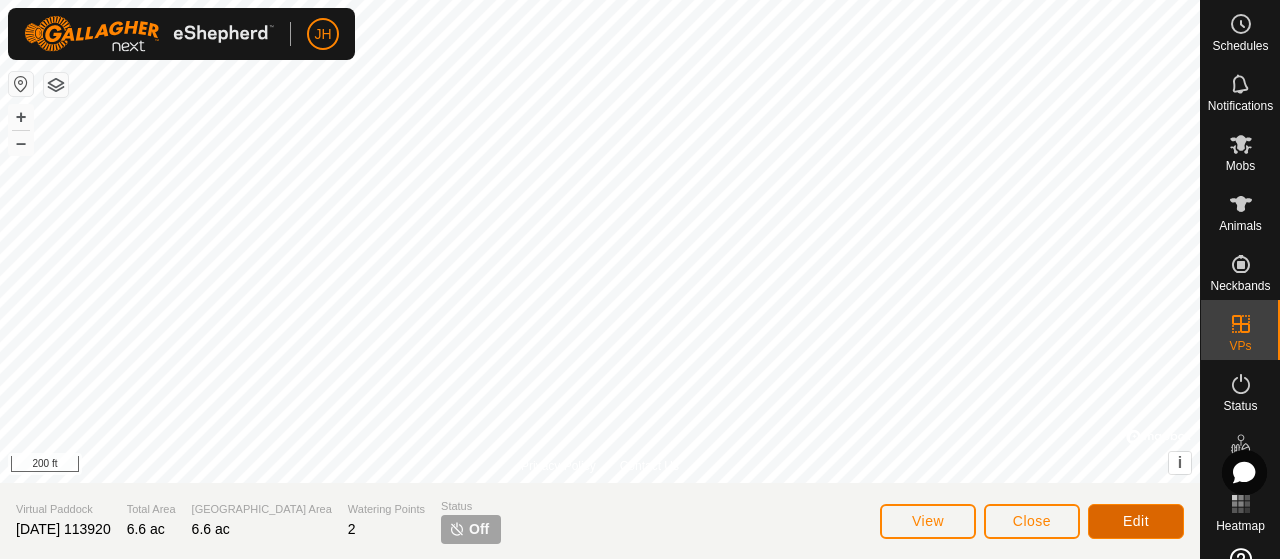 click on "Edit" 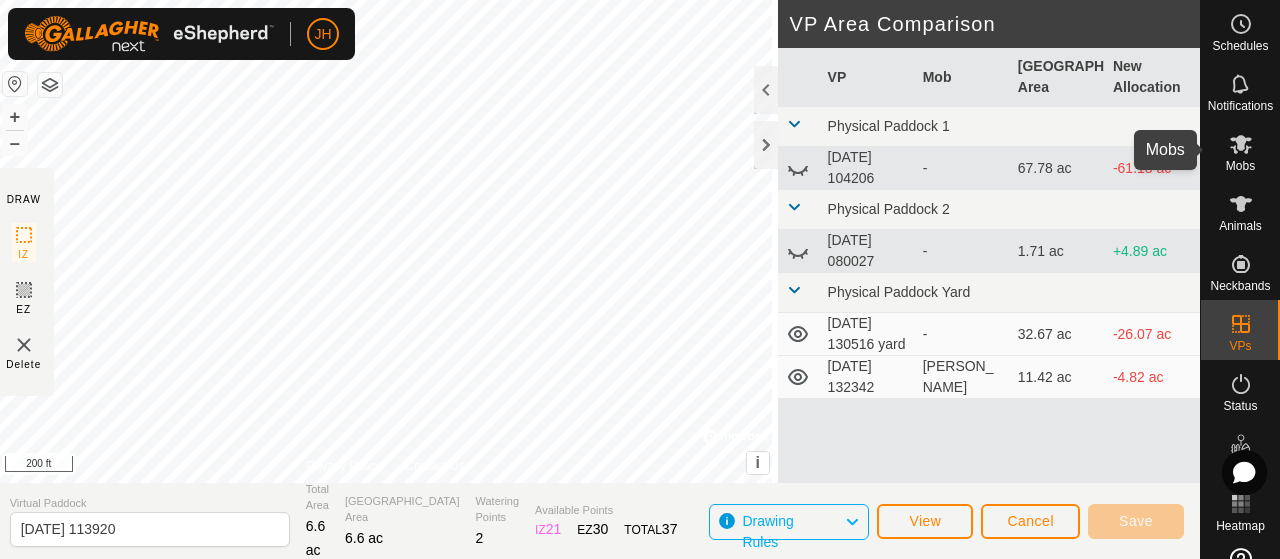 click 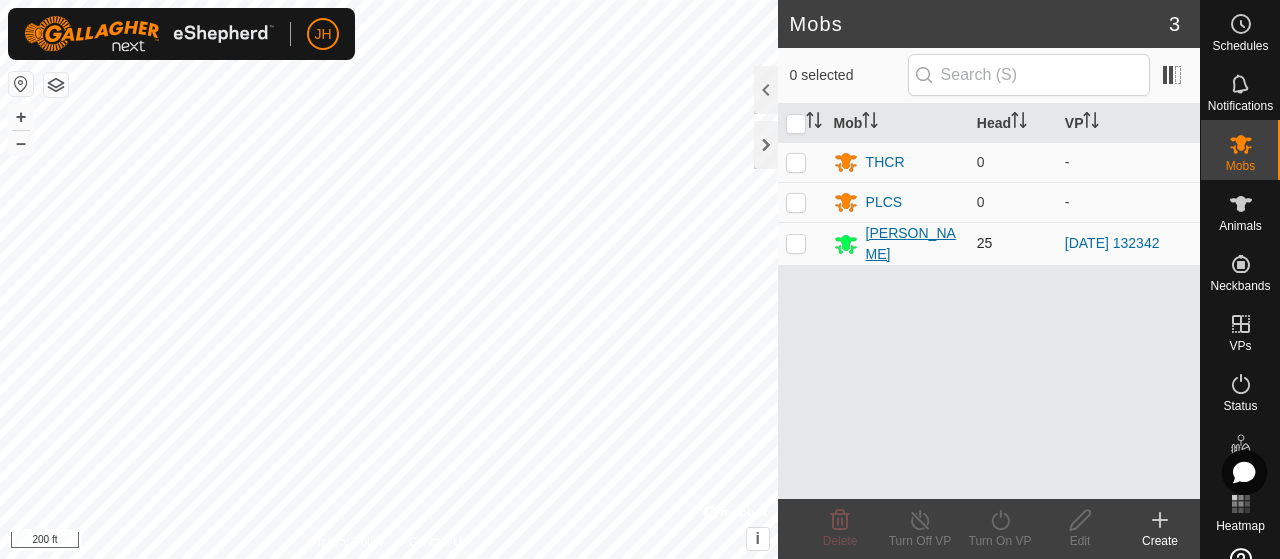 click on "[PERSON_NAME]" at bounding box center (913, 244) 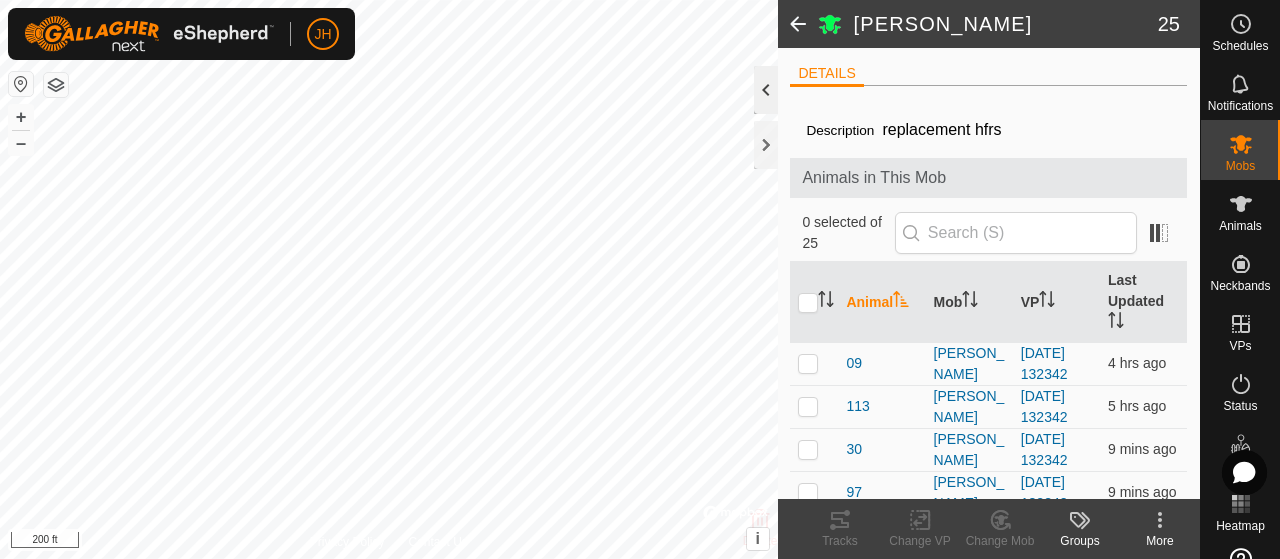 click 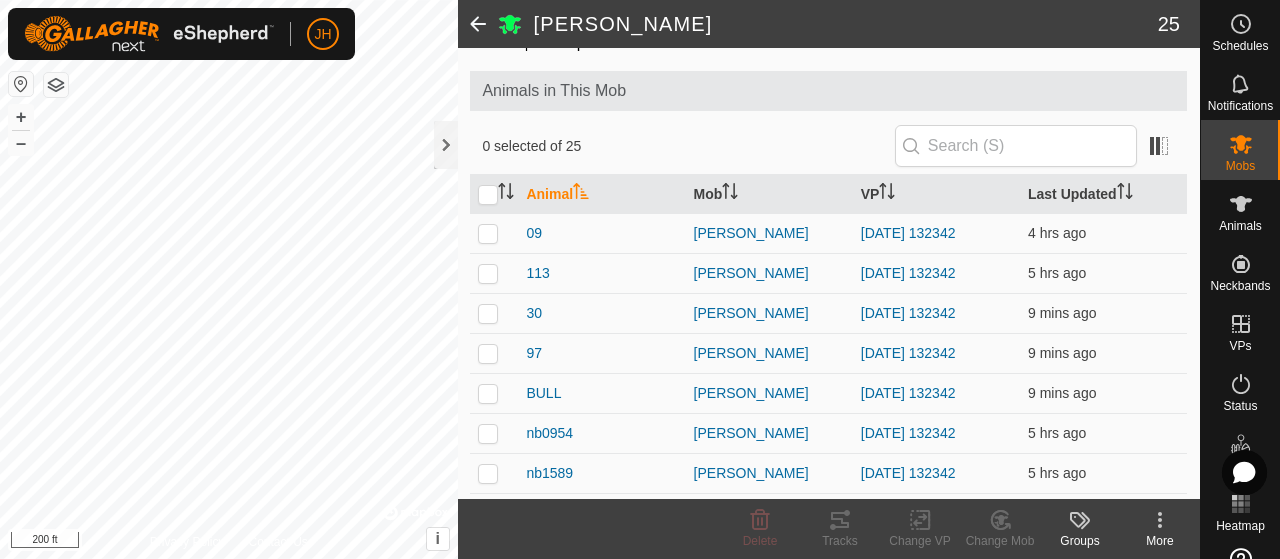 scroll, scrollTop: 0, scrollLeft: 0, axis: both 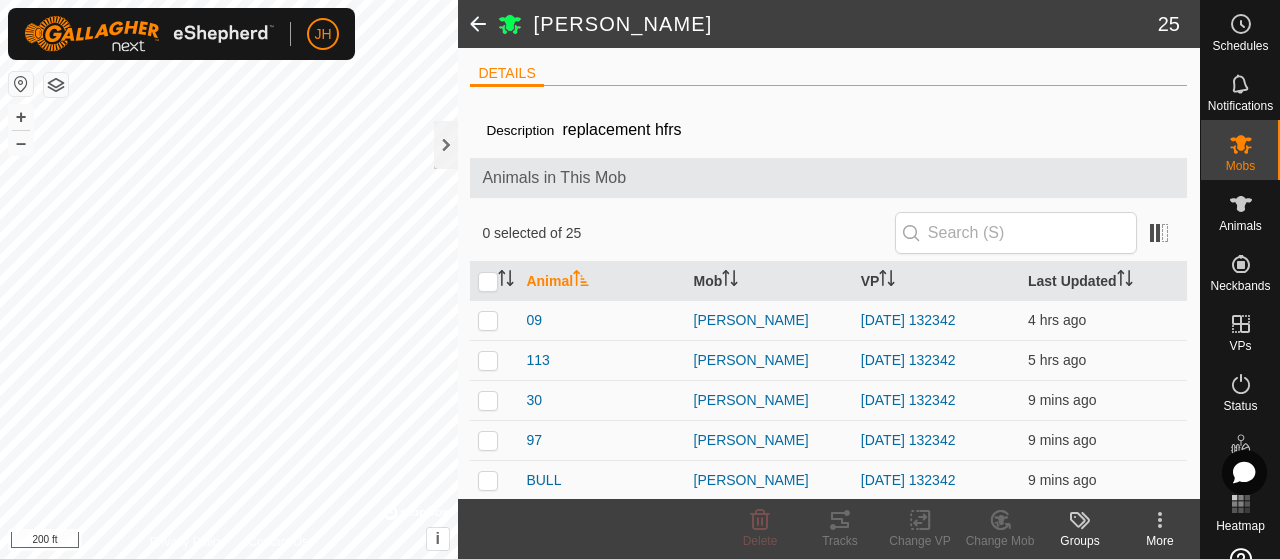 click 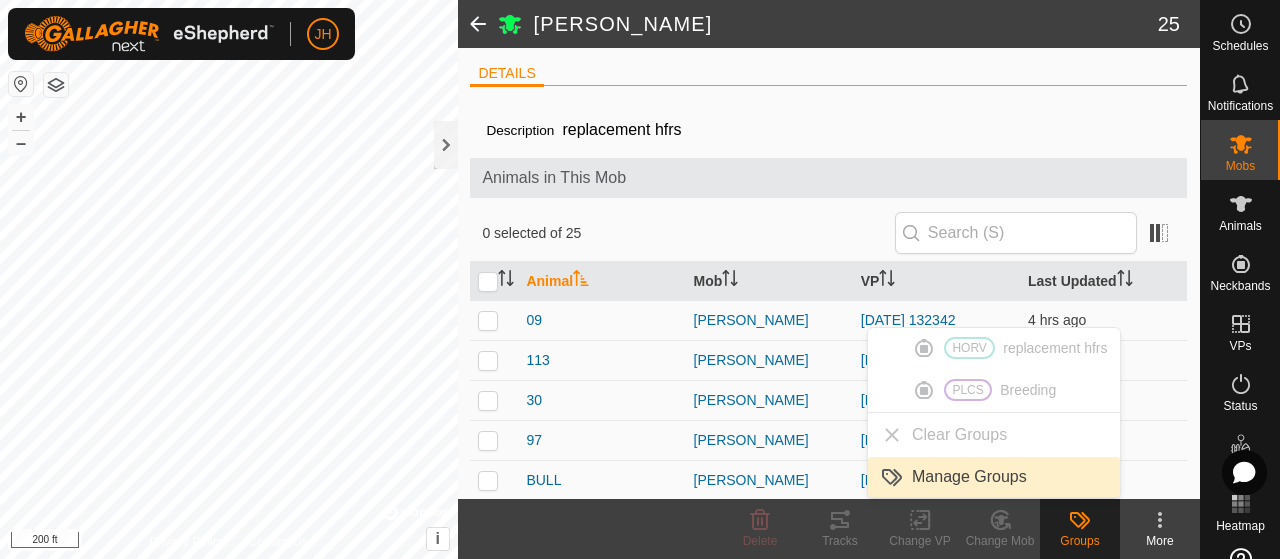 click on "Manage Groups" at bounding box center [994, 477] 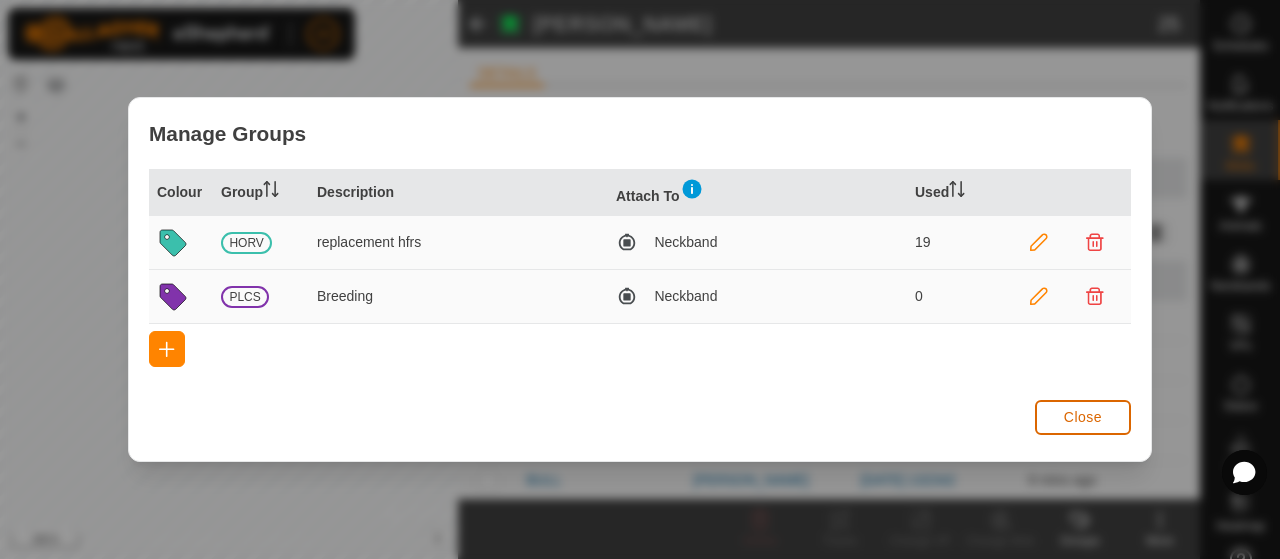 click on "Close" 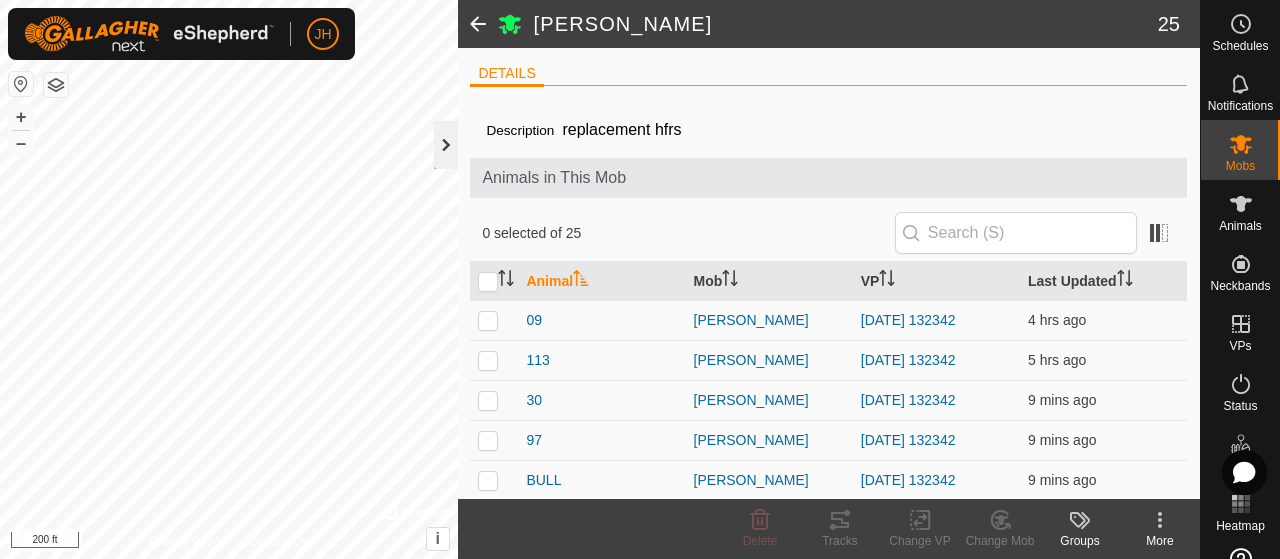 click 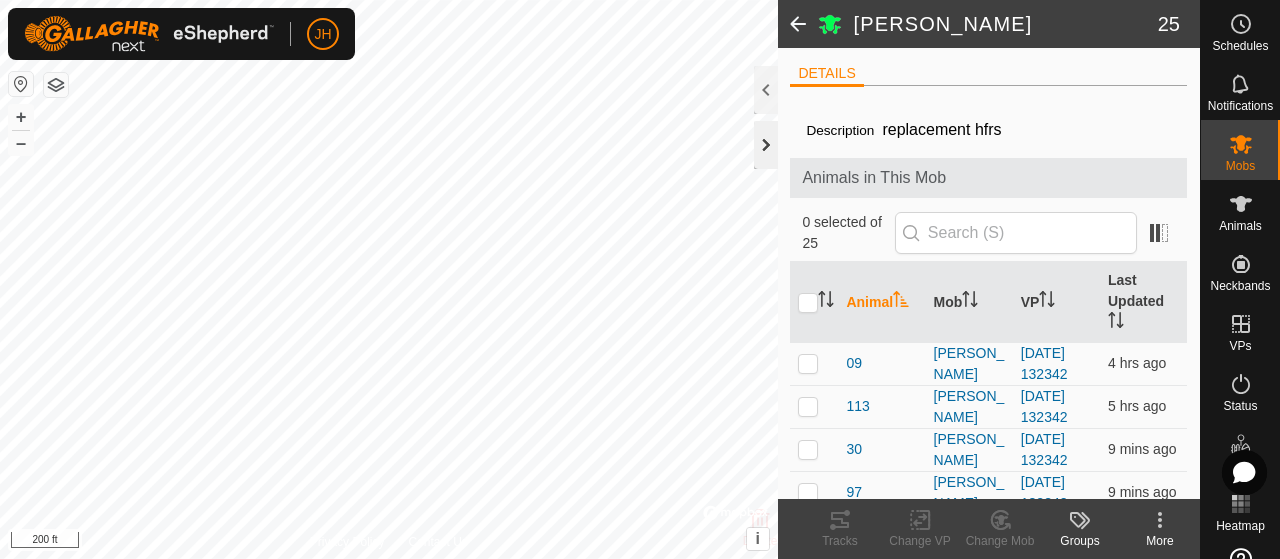 click 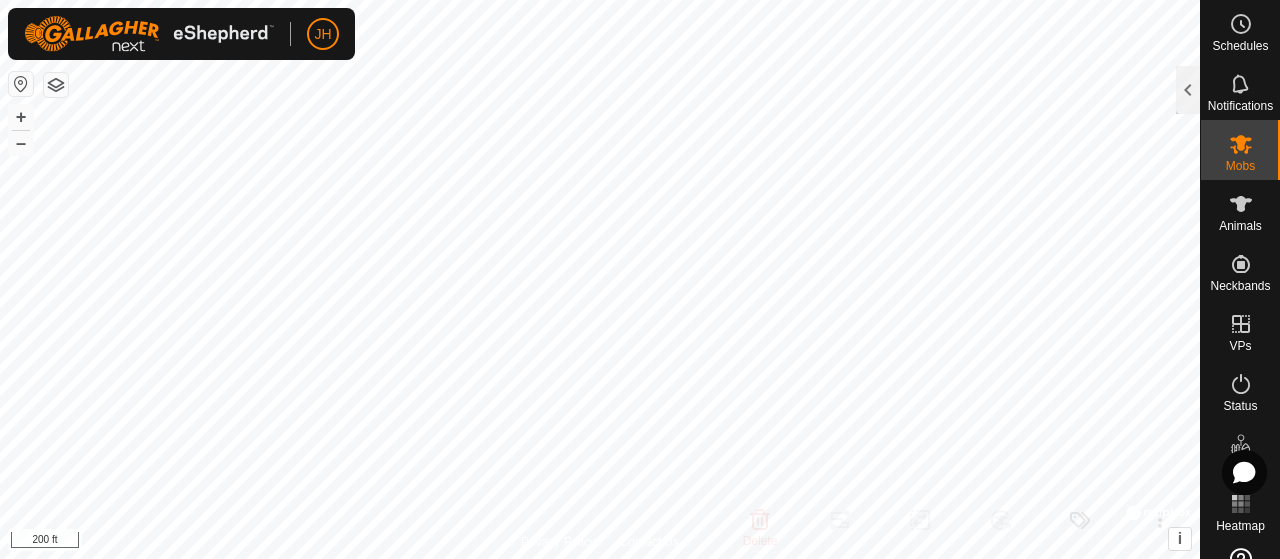 scroll, scrollTop: 0, scrollLeft: 0, axis: both 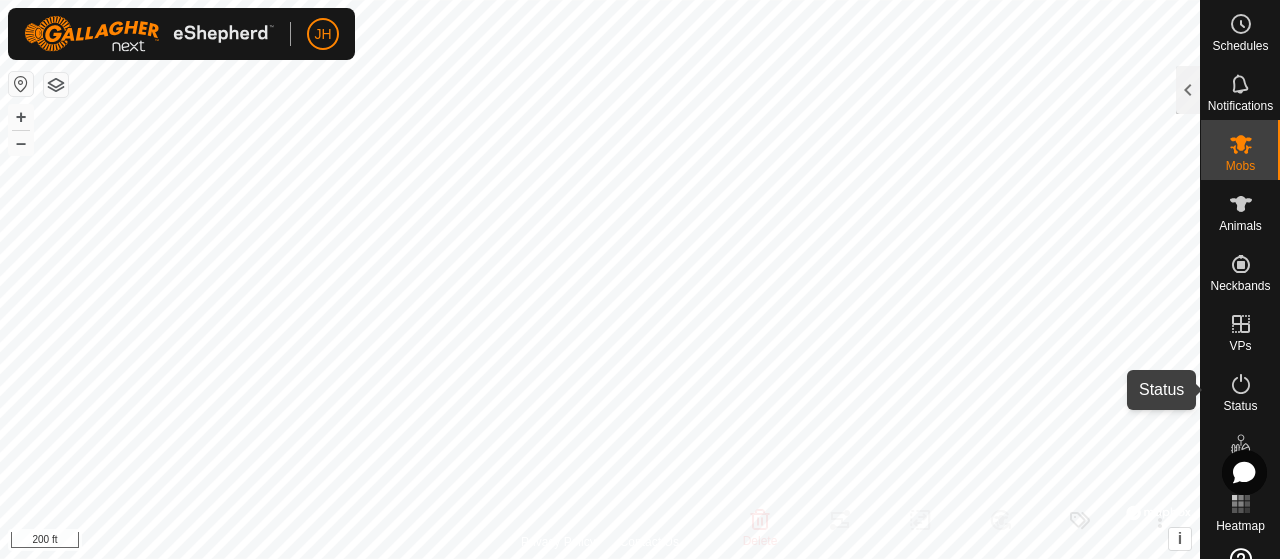 click 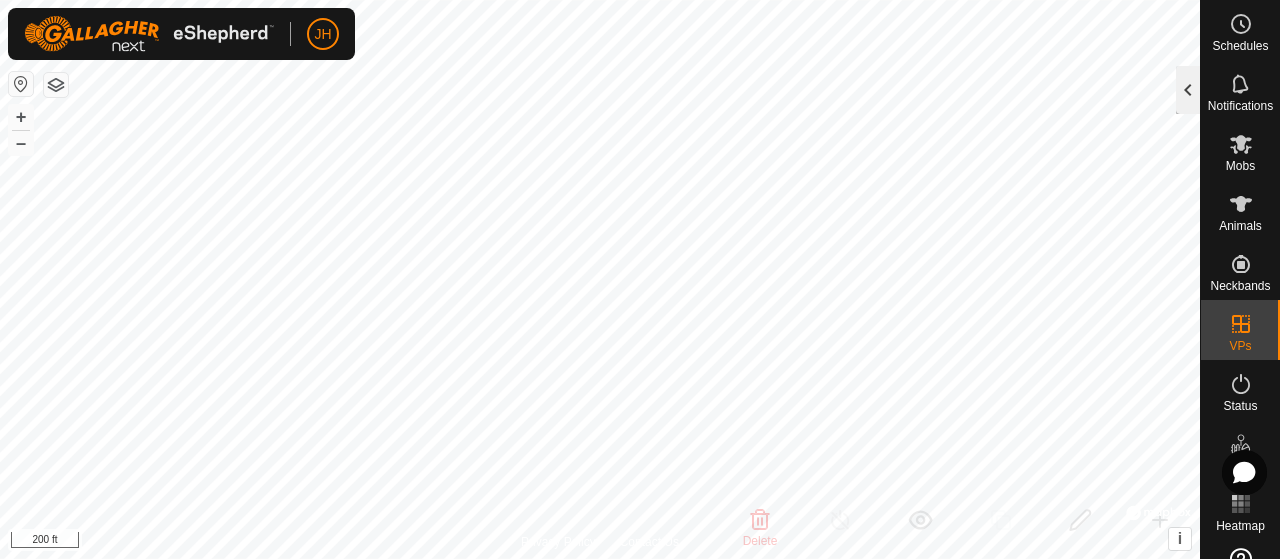 click 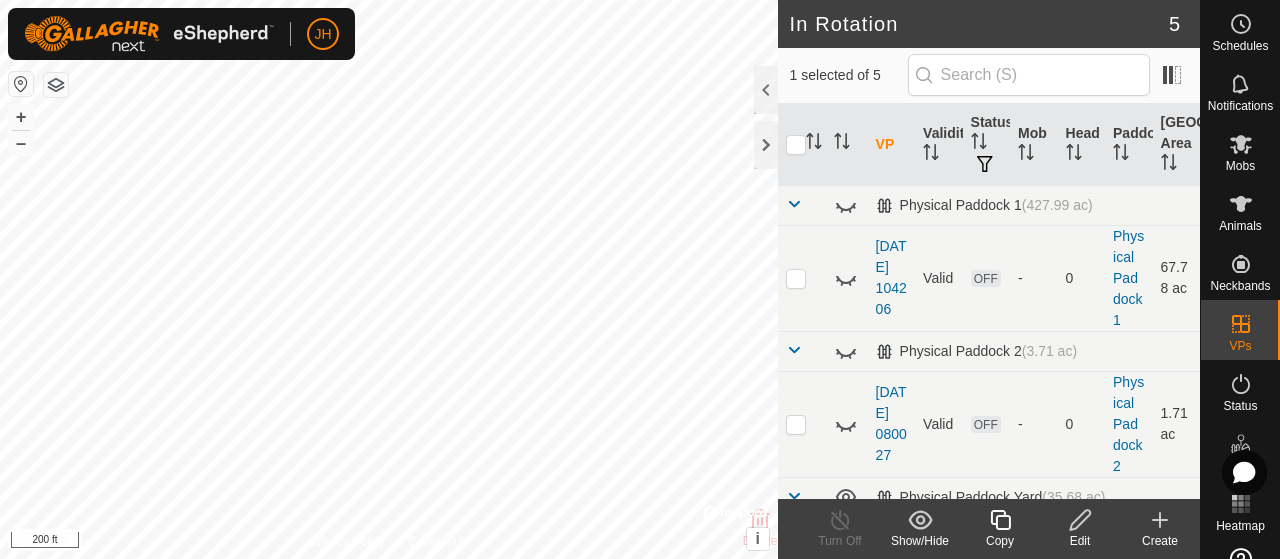 click 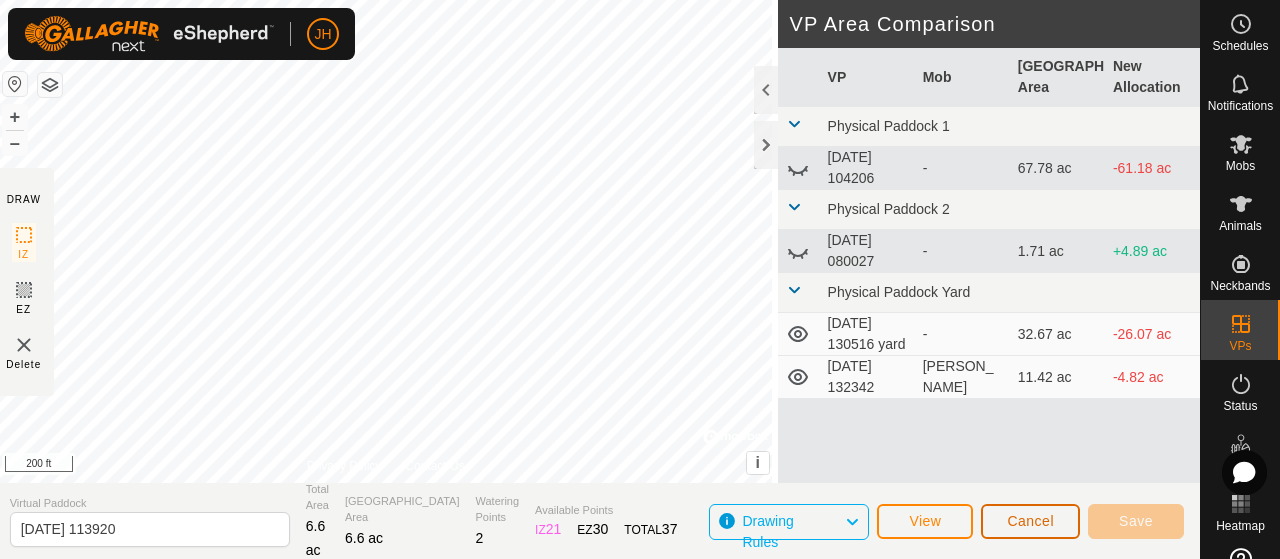click on "Cancel" 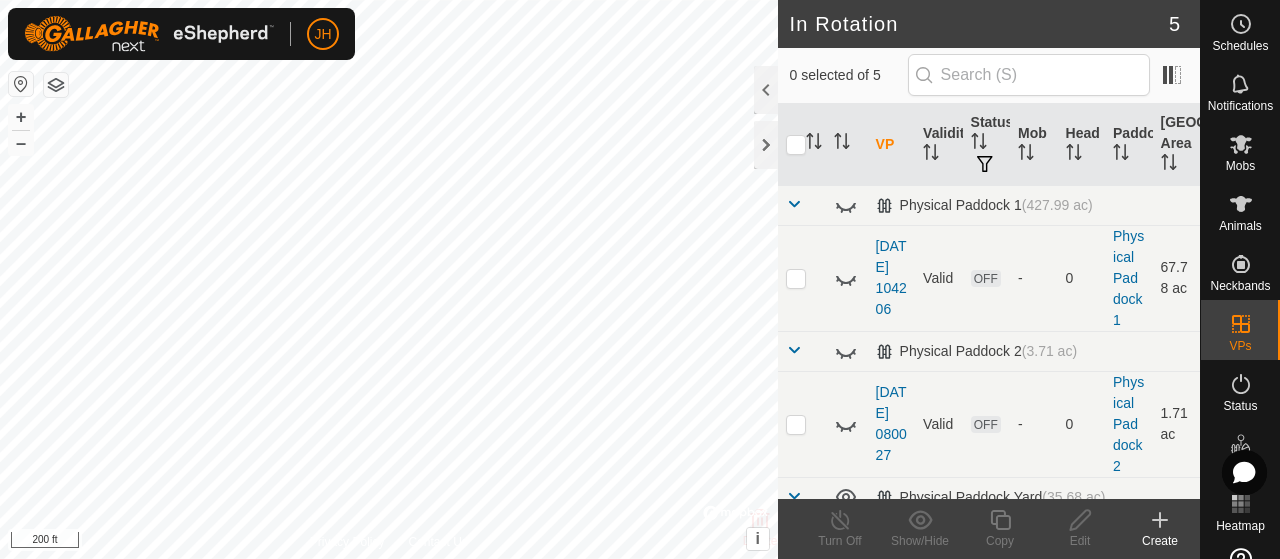 checkbox on "true" 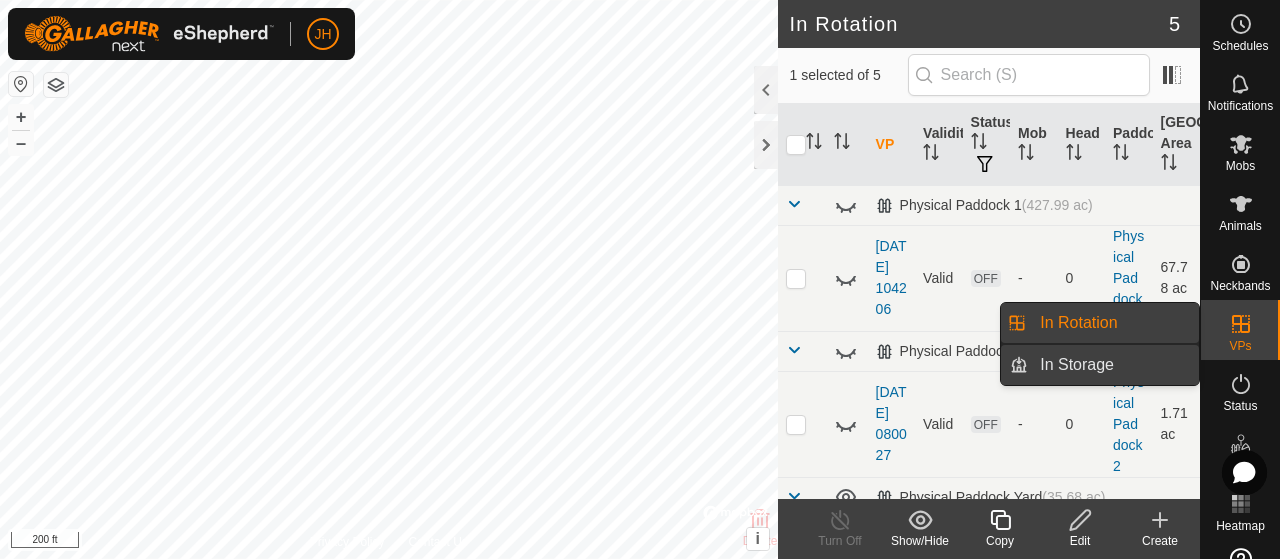 click on "In Storage" at bounding box center (1113, 365) 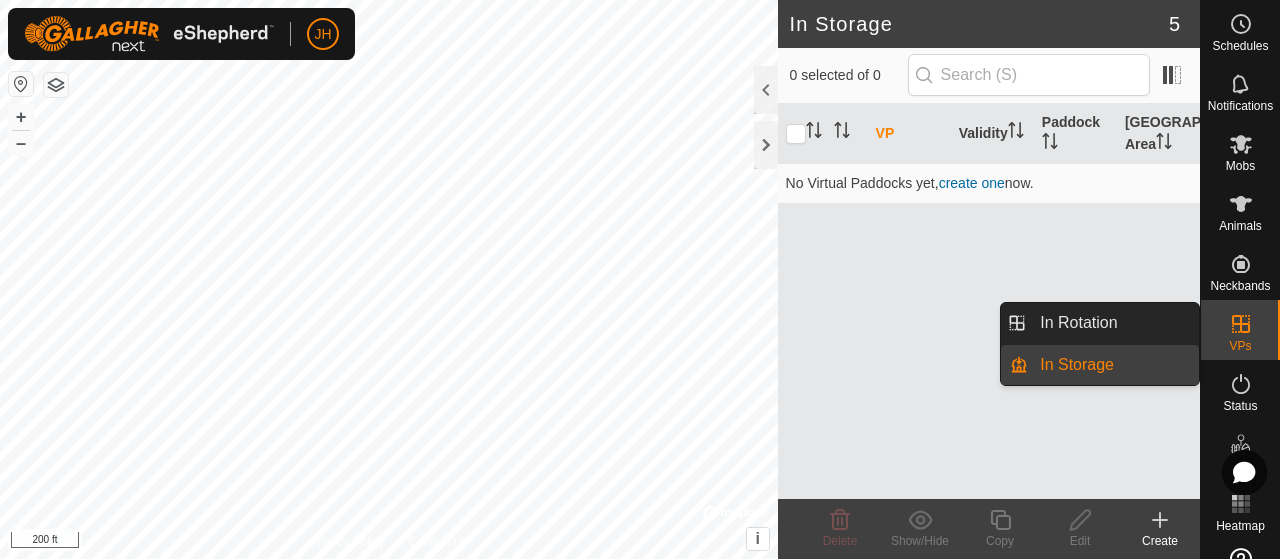 click at bounding box center (1241, 324) 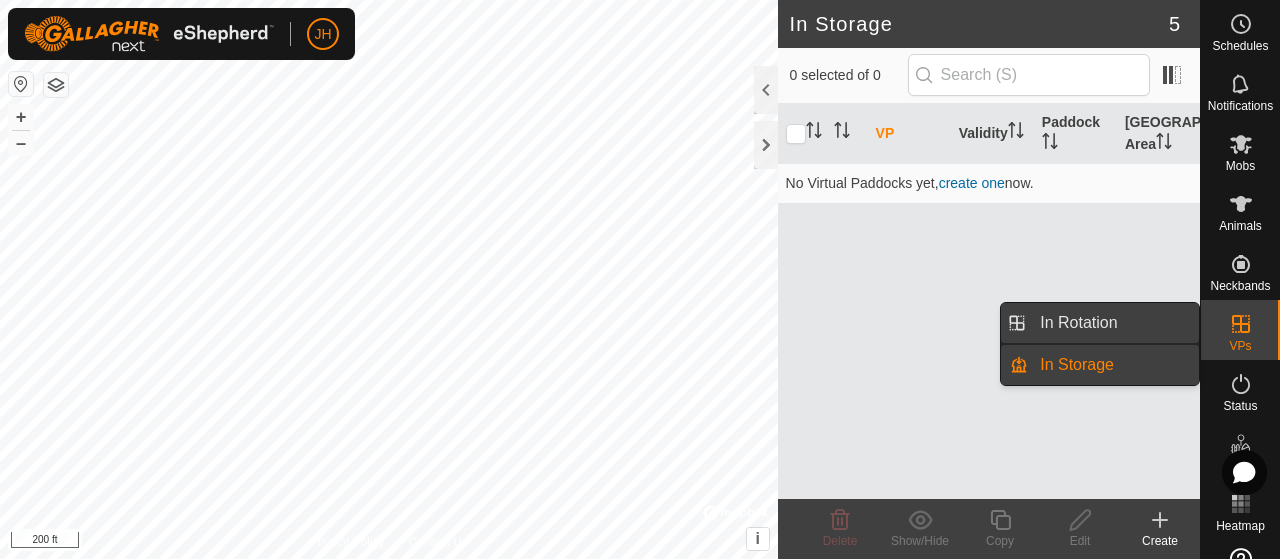 click on "In Rotation" at bounding box center [1113, 323] 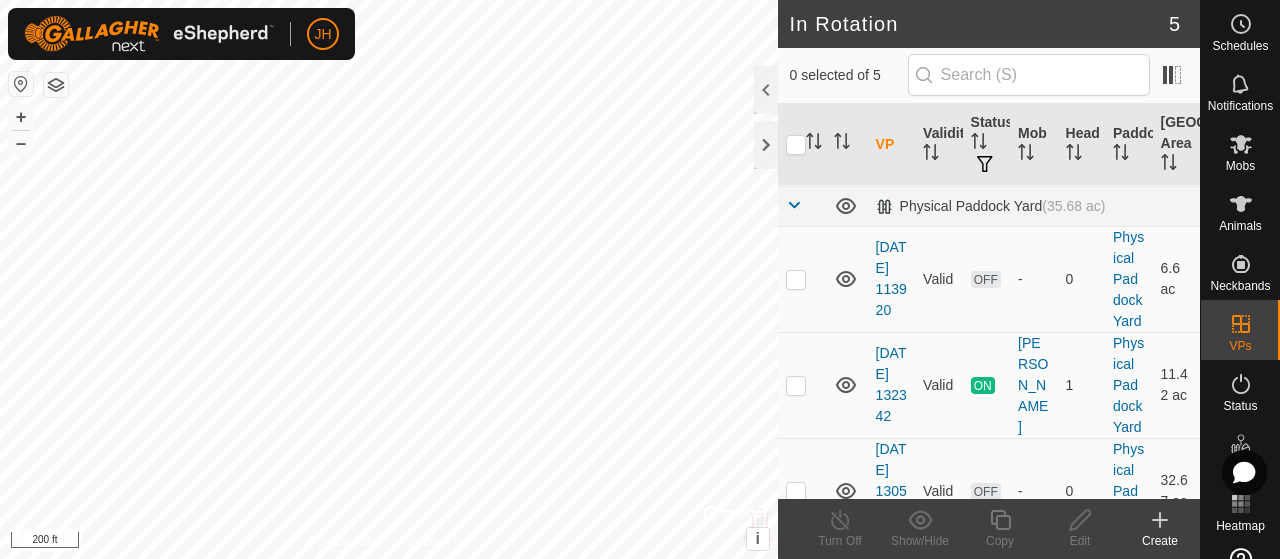 scroll, scrollTop: 300, scrollLeft: 0, axis: vertical 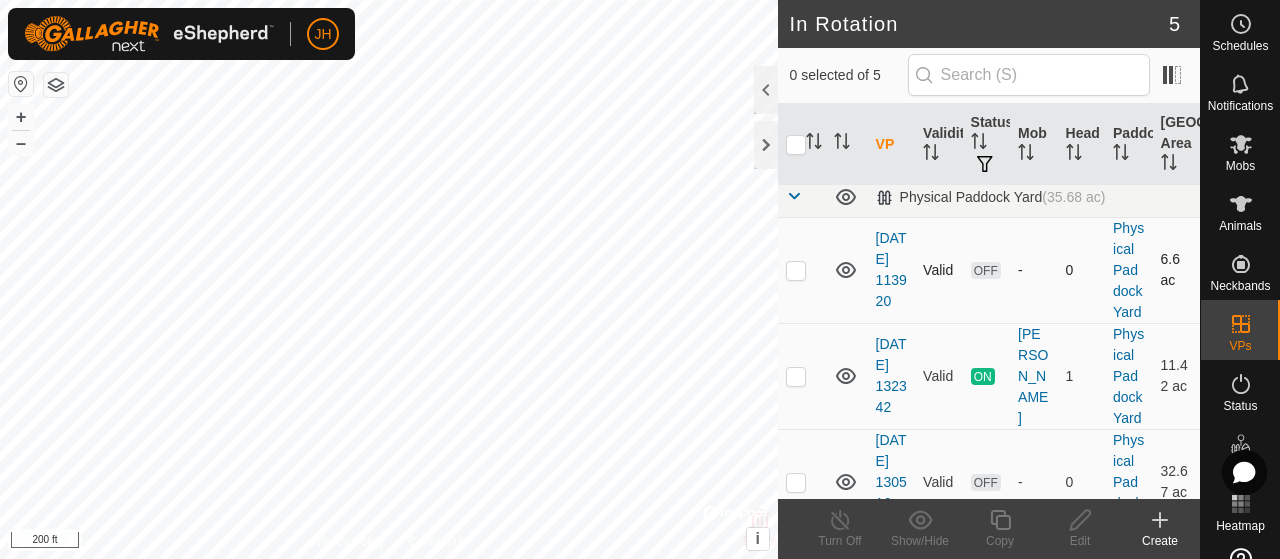 click at bounding box center (796, 270) 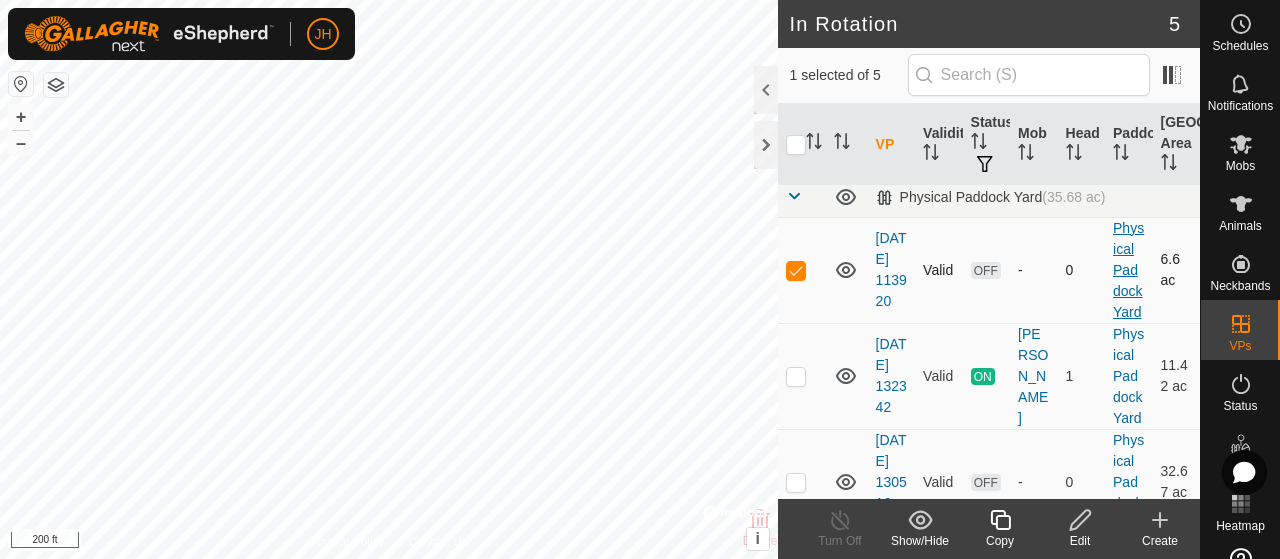 click on "Physical Paddock Yard" at bounding box center [1128, 270] 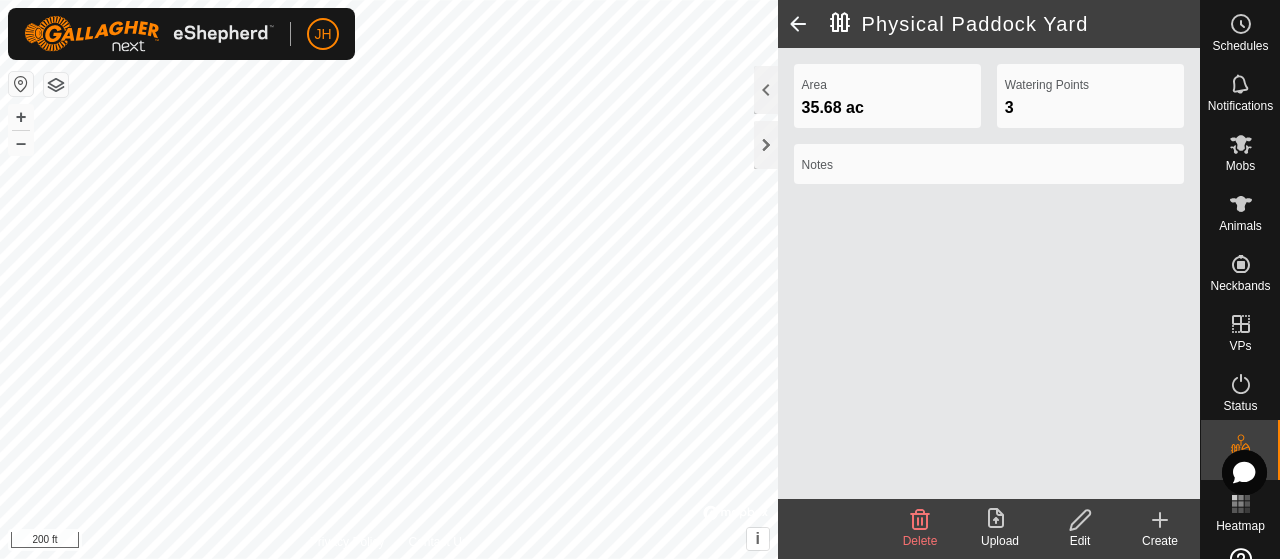 click 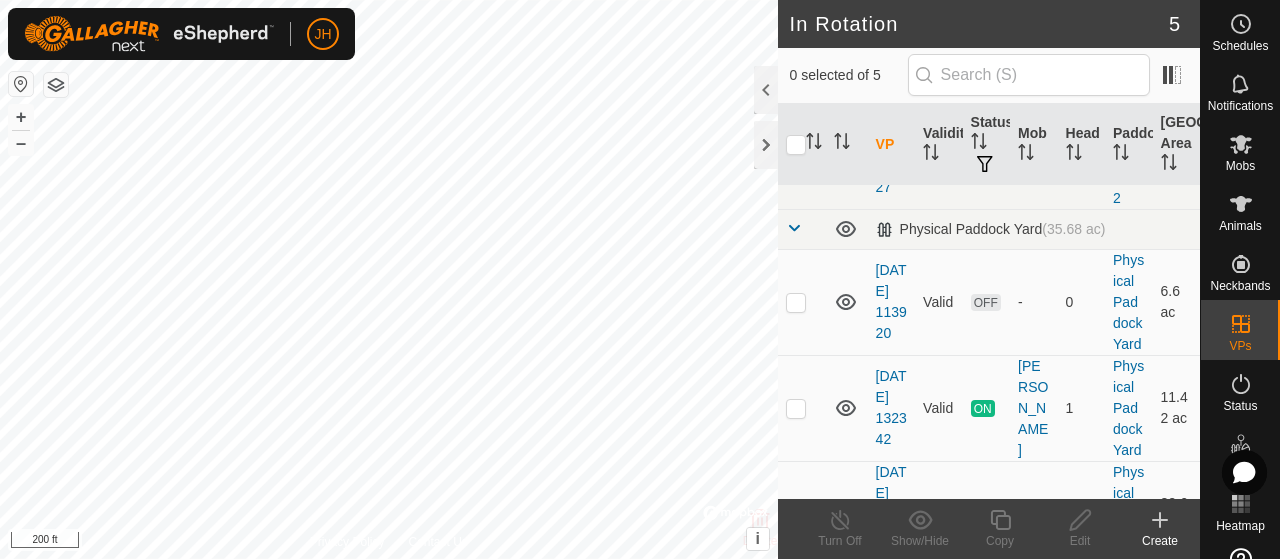 scroll, scrollTop: 300, scrollLeft: 0, axis: vertical 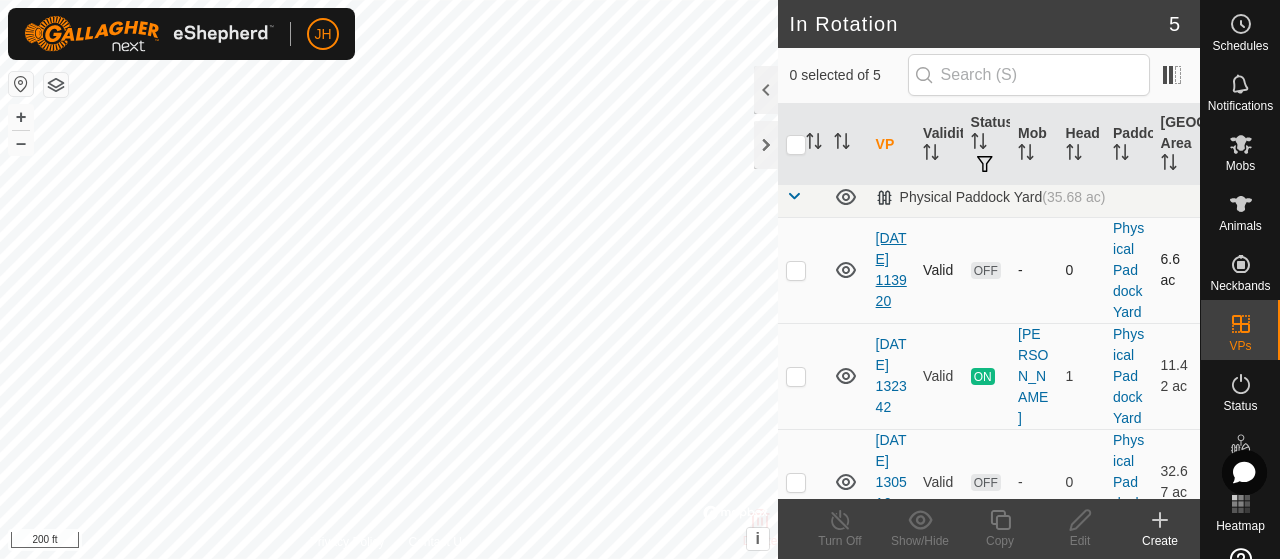 click on "[DATE] 113920" at bounding box center [891, 269] 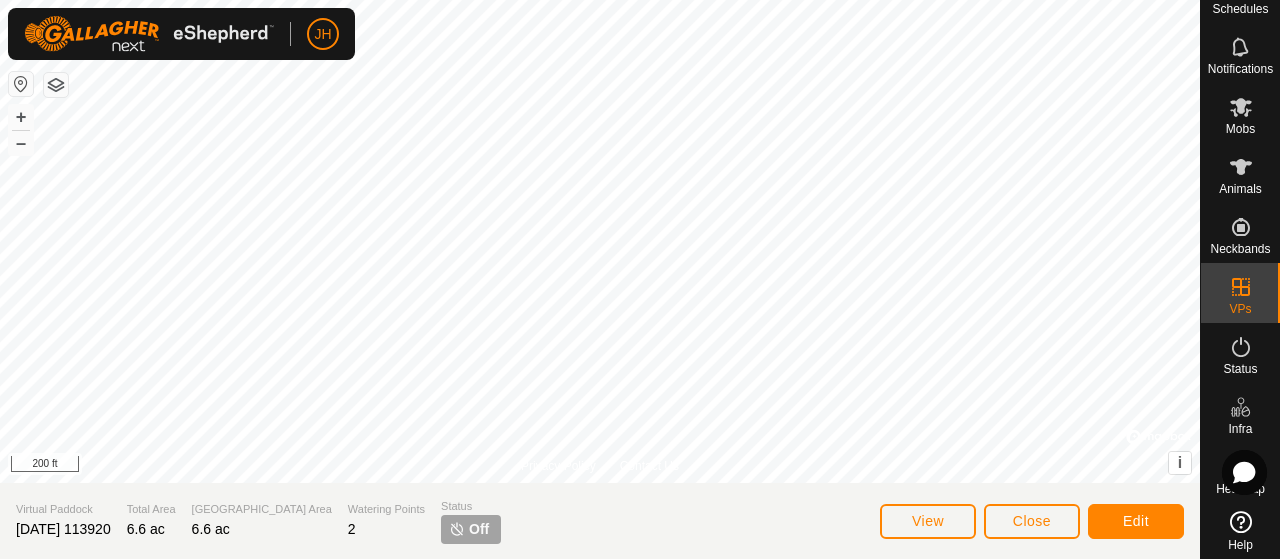 scroll, scrollTop: 56, scrollLeft: 0, axis: vertical 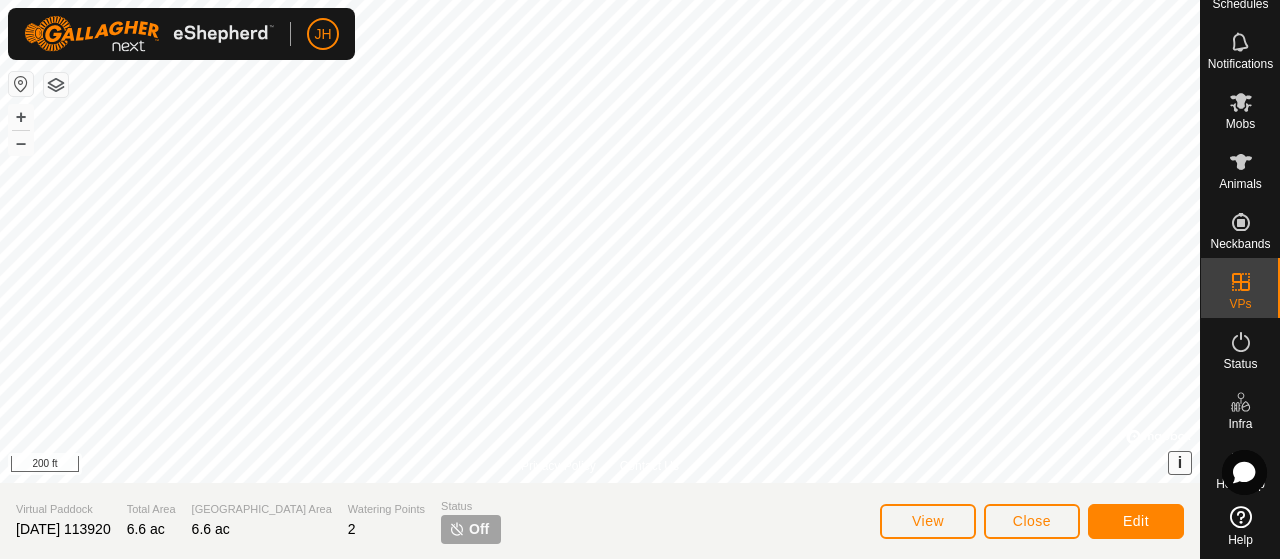 click on "i" at bounding box center (1180, 462) 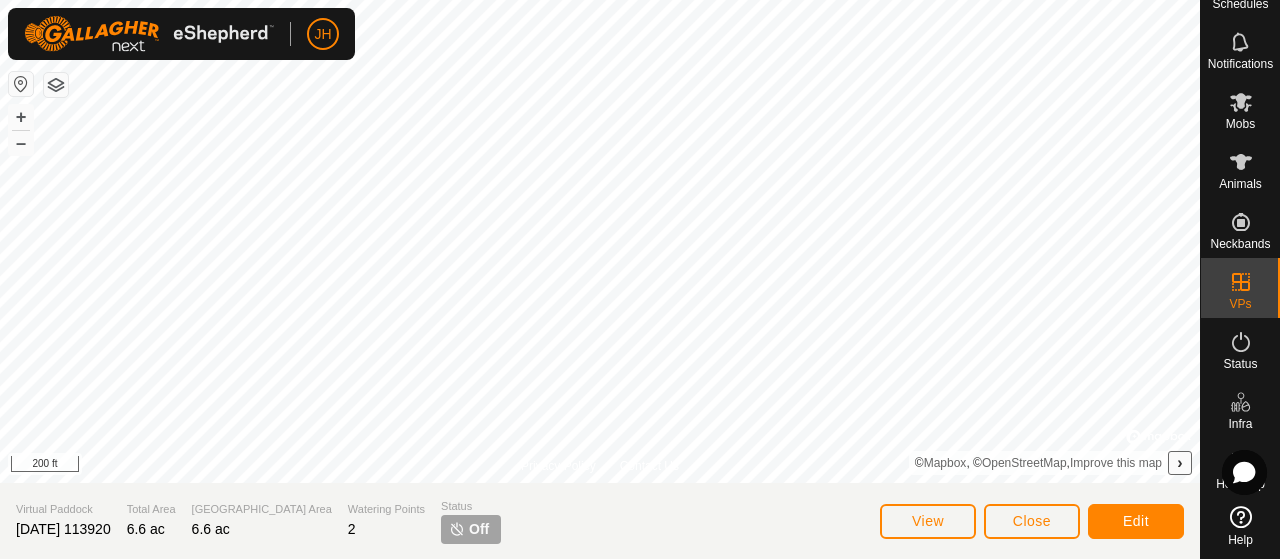 click on "›" at bounding box center [1179, 462] 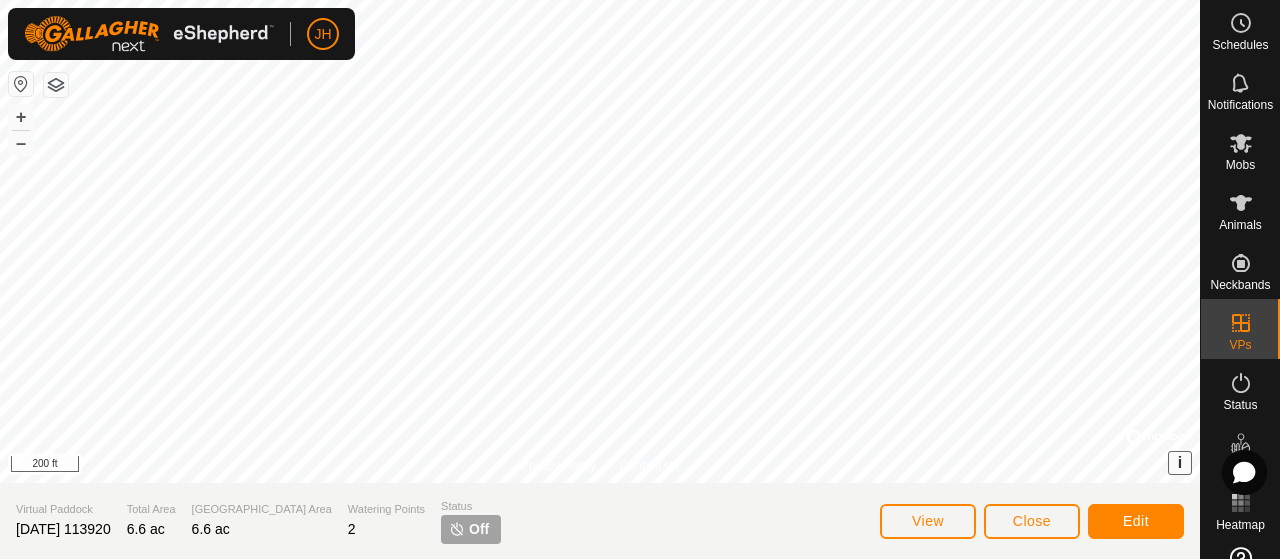 scroll, scrollTop: 0, scrollLeft: 0, axis: both 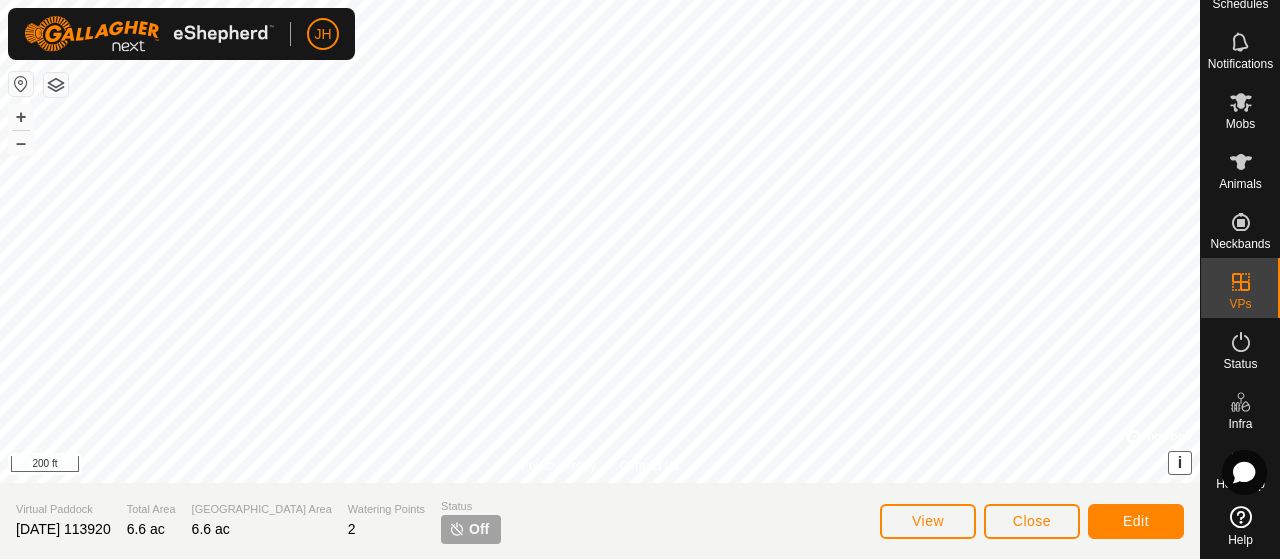 click on "Help" 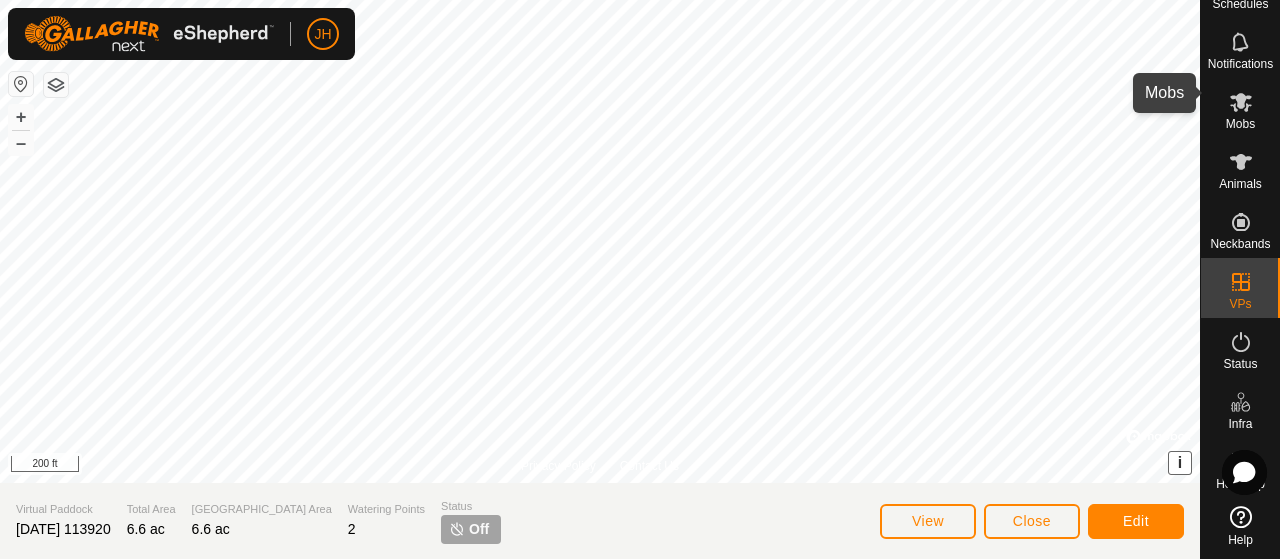click on "Mobs" at bounding box center [1240, 124] 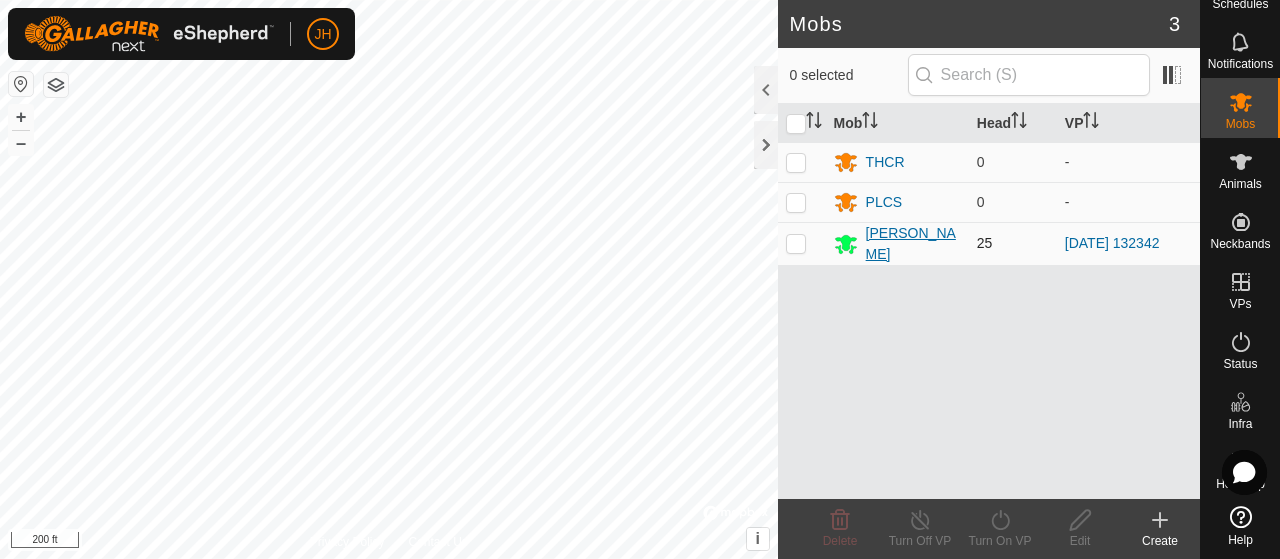 click on "[PERSON_NAME]" at bounding box center (913, 244) 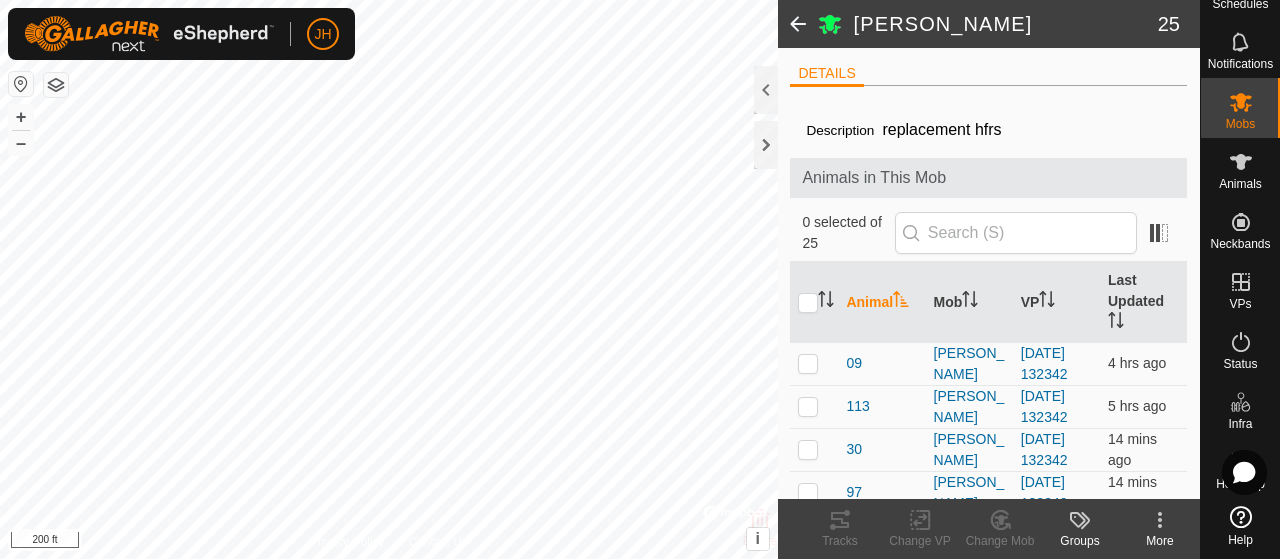click 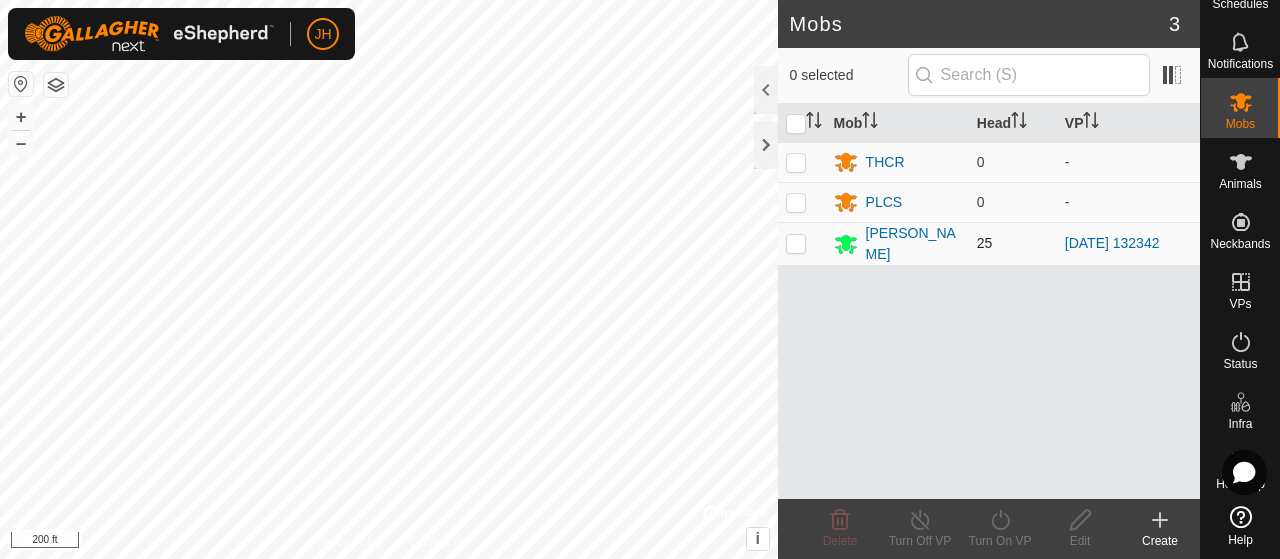 click at bounding box center (796, 243) 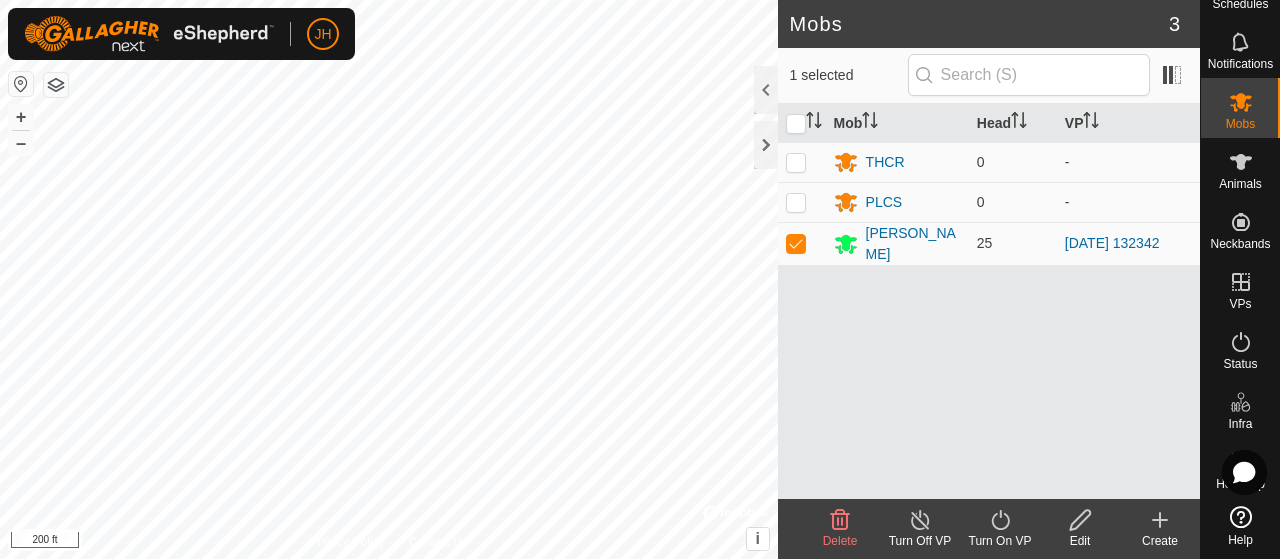 click 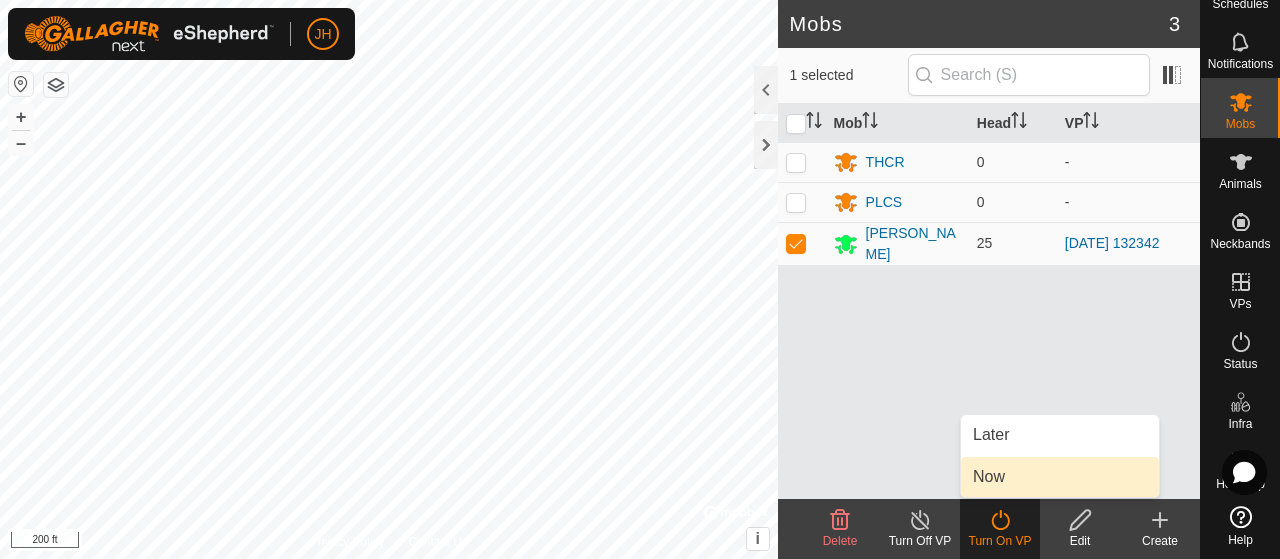 click on "Now" at bounding box center (1060, 477) 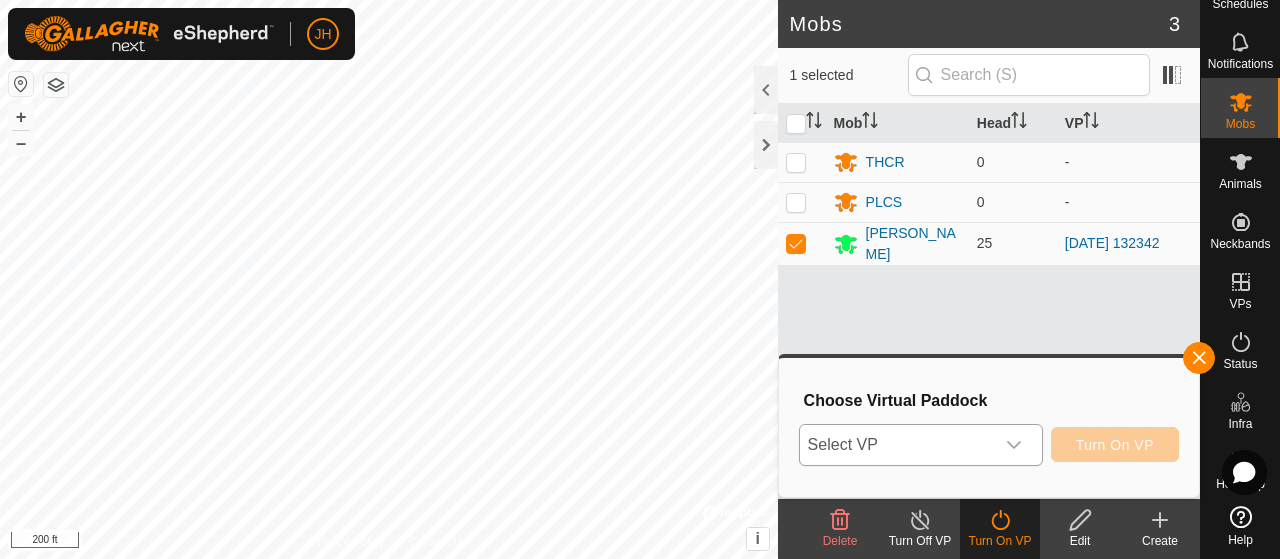 click 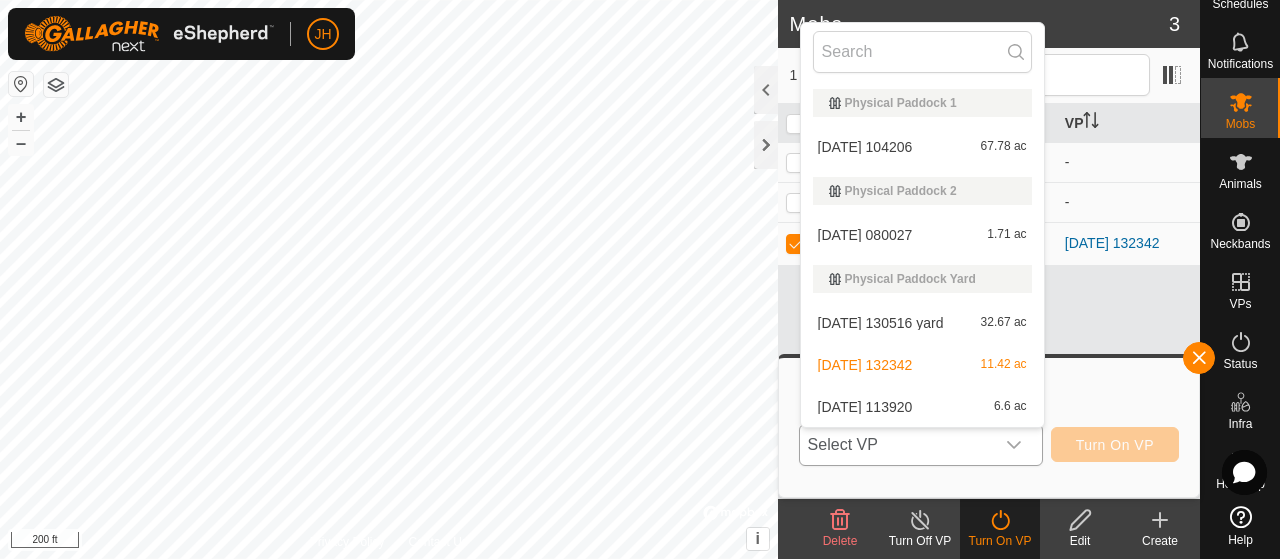 click on "[DATE] 113920  6.6 ac" at bounding box center [922, 407] 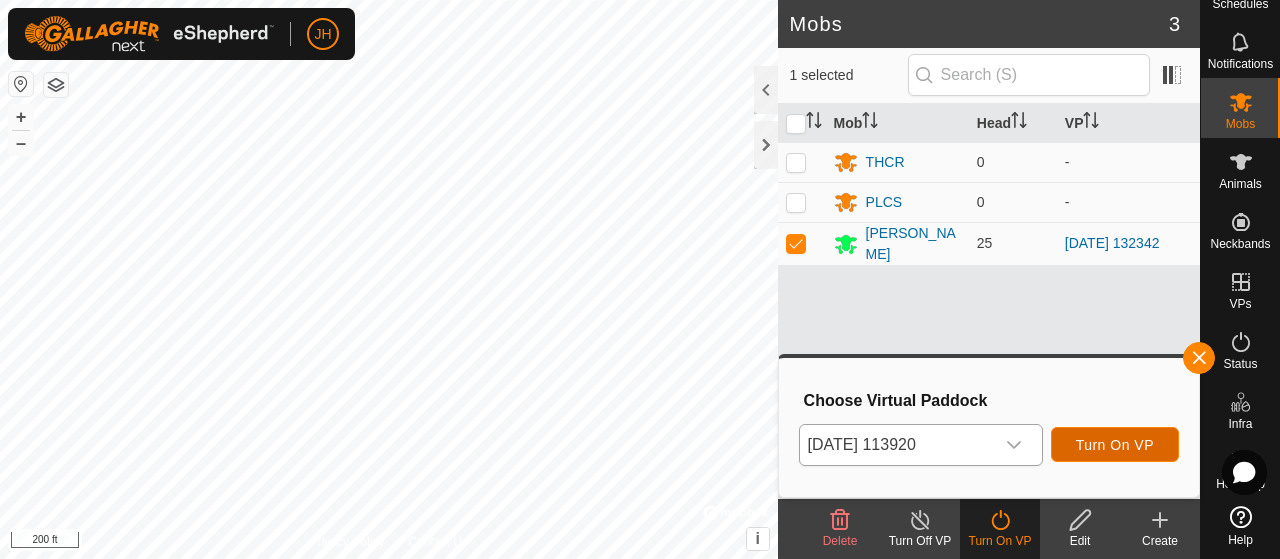 click on "Turn On VP" at bounding box center [1115, 445] 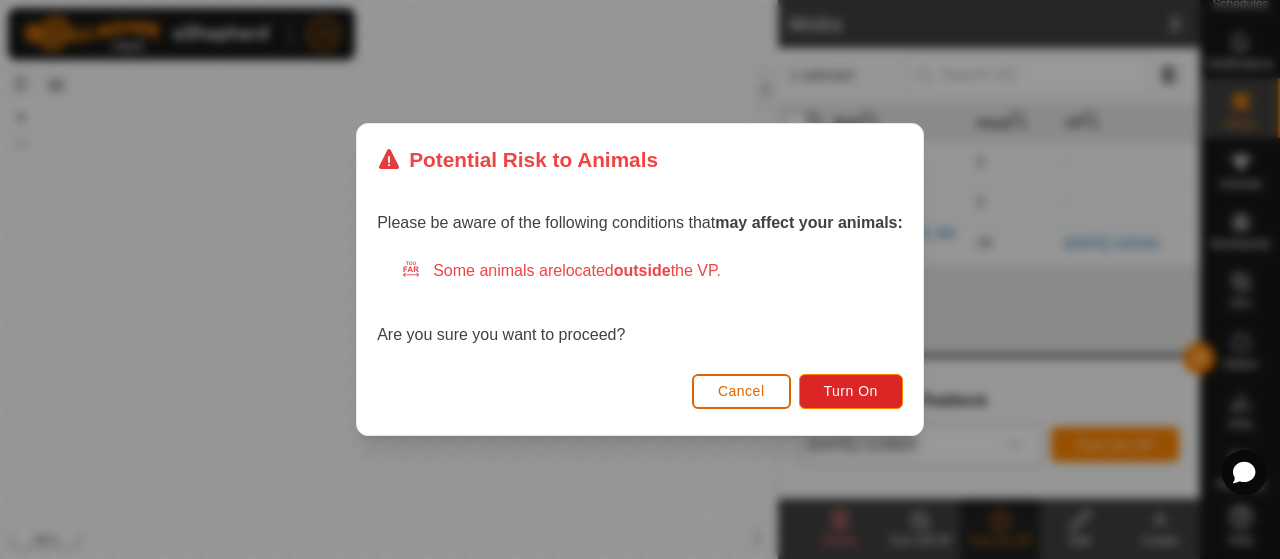 click on "Cancel" at bounding box center (741, 391) 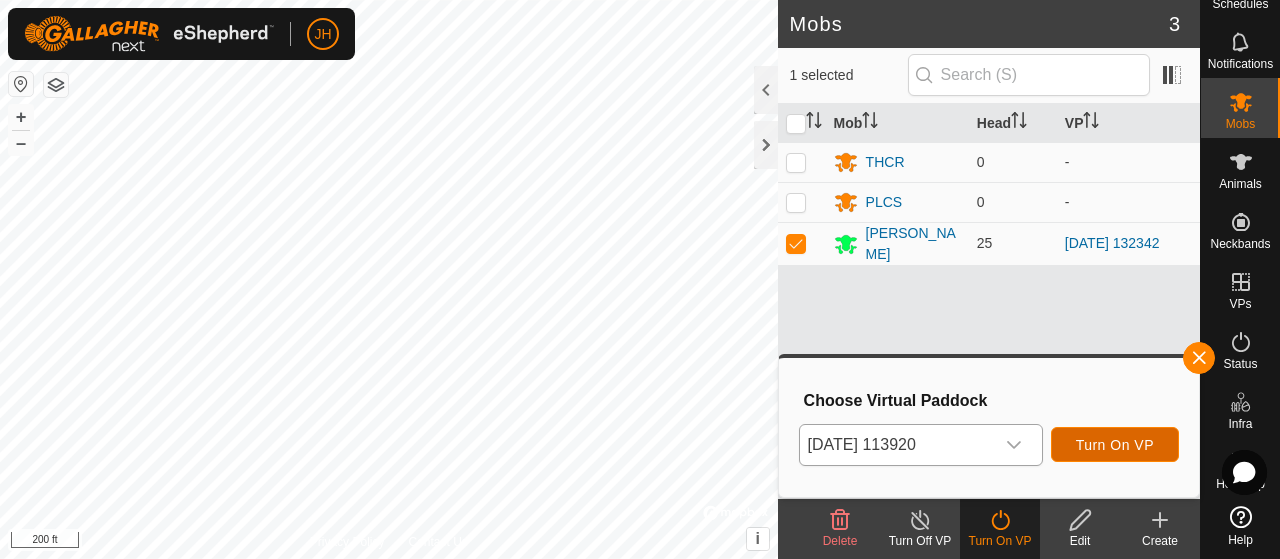click on "Turn On VP" at bounding box center [1115, 444] 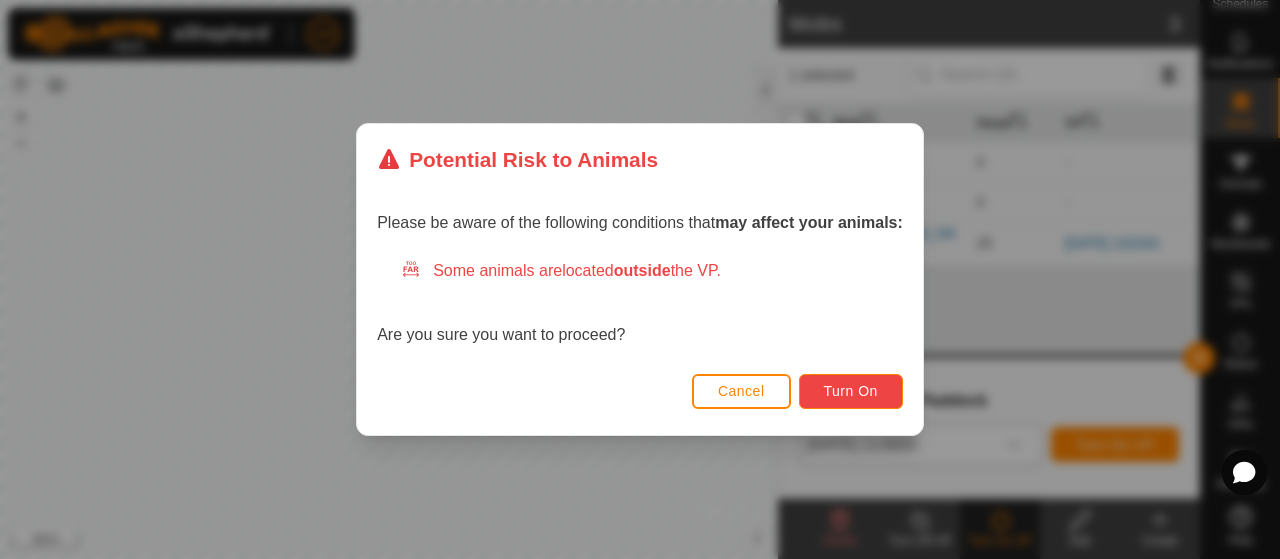 click on "Turn On" at bounding box center (851, 391) 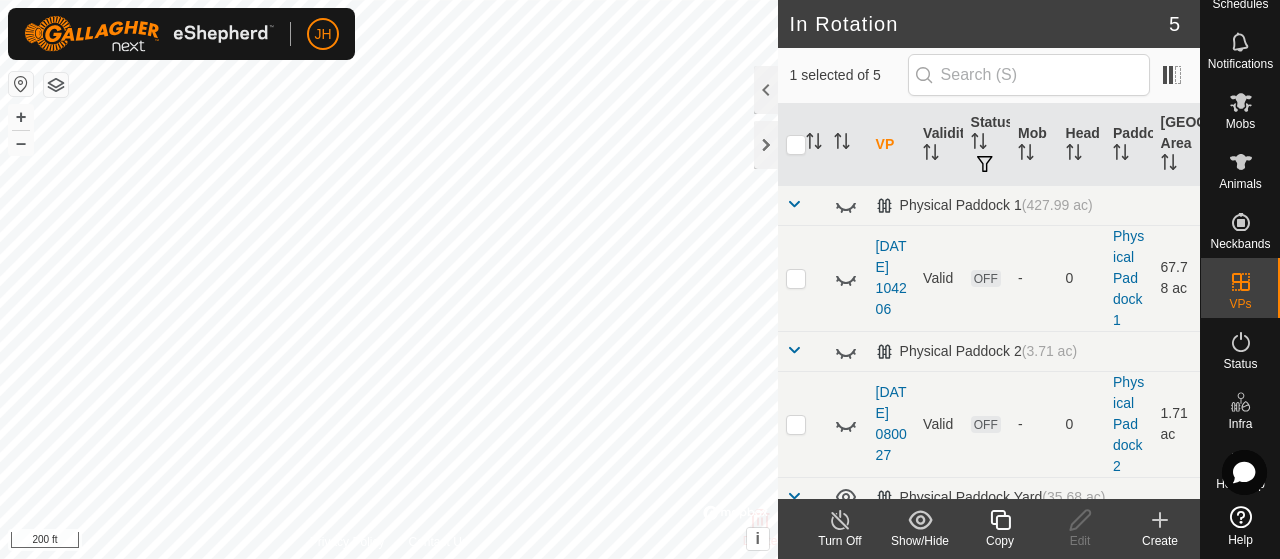 click 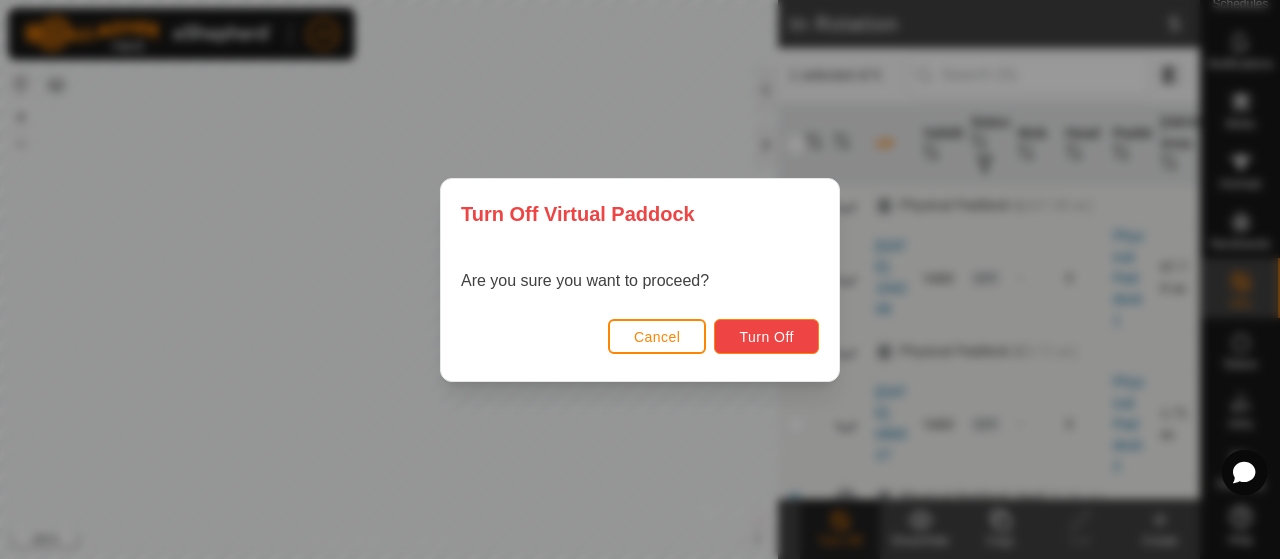 click on "Turn Off" at bounding box center [766, 337] 